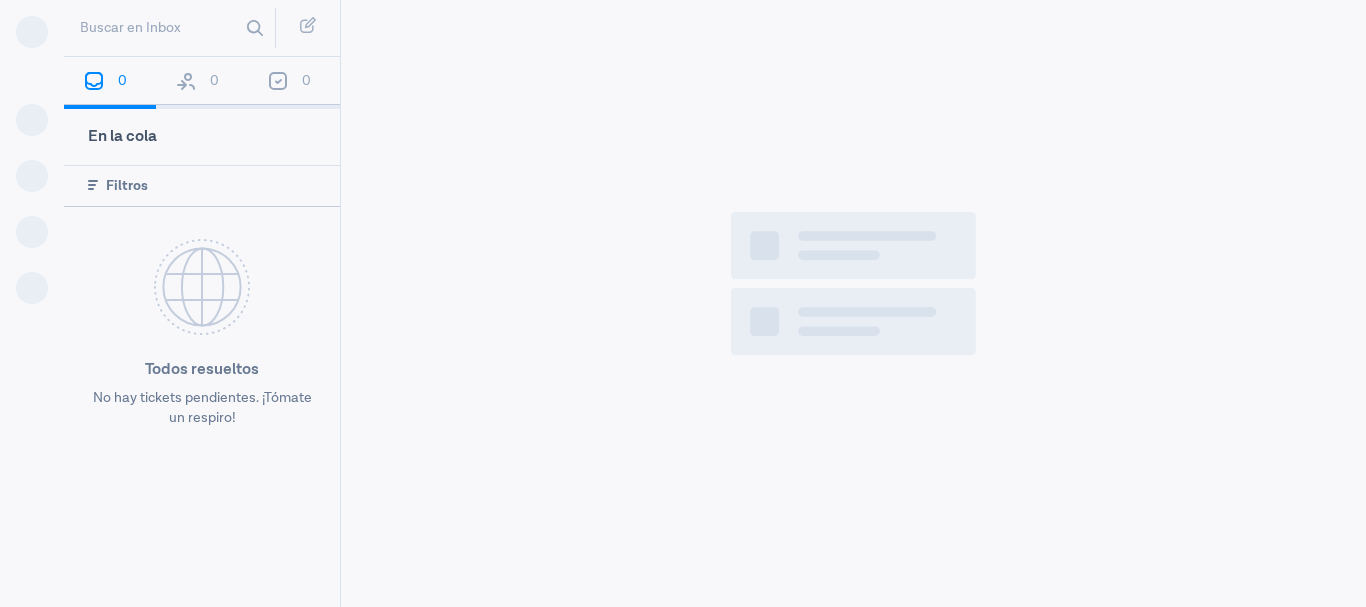 scroll, scrollTop: 0, scrollLeft: 0, axis: both 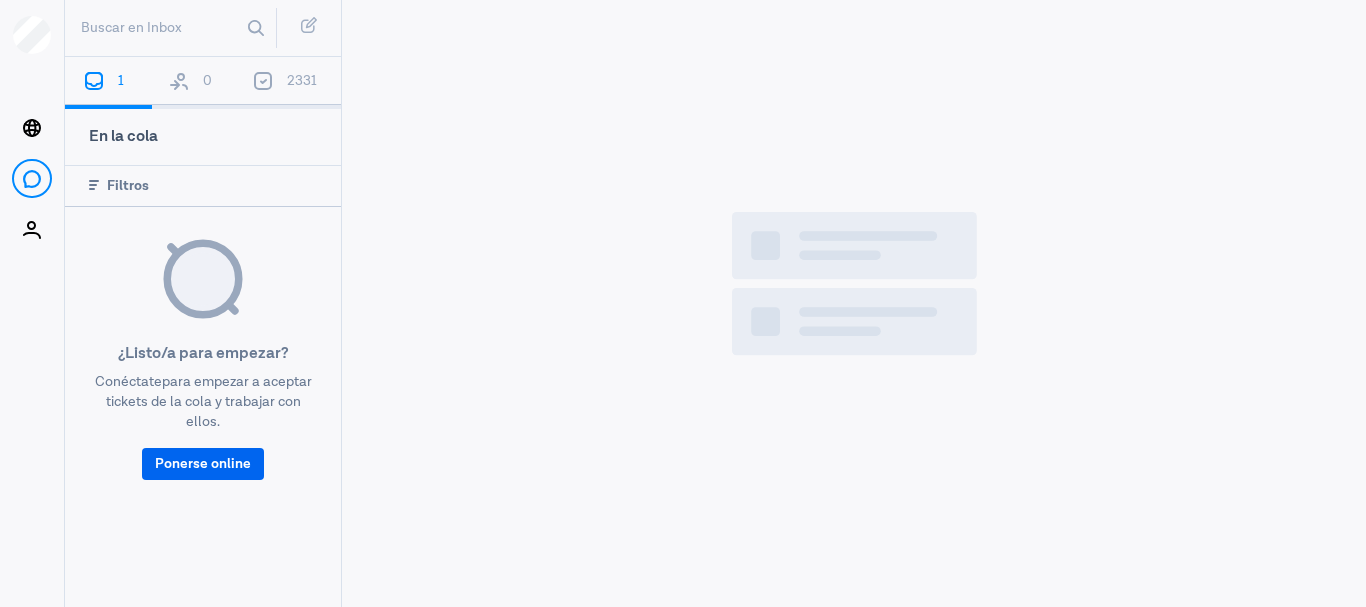 click on "Ponerse online" at bounding box center [203, 464] 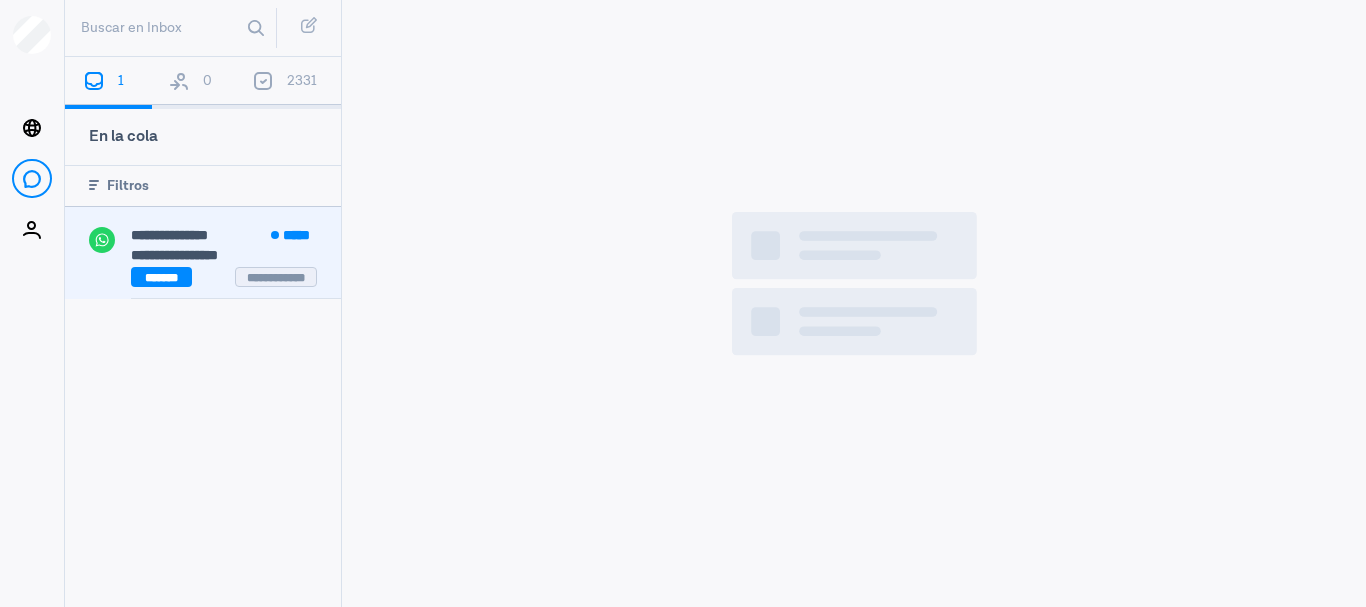 click on "**********" at bounding box center (169, 235) 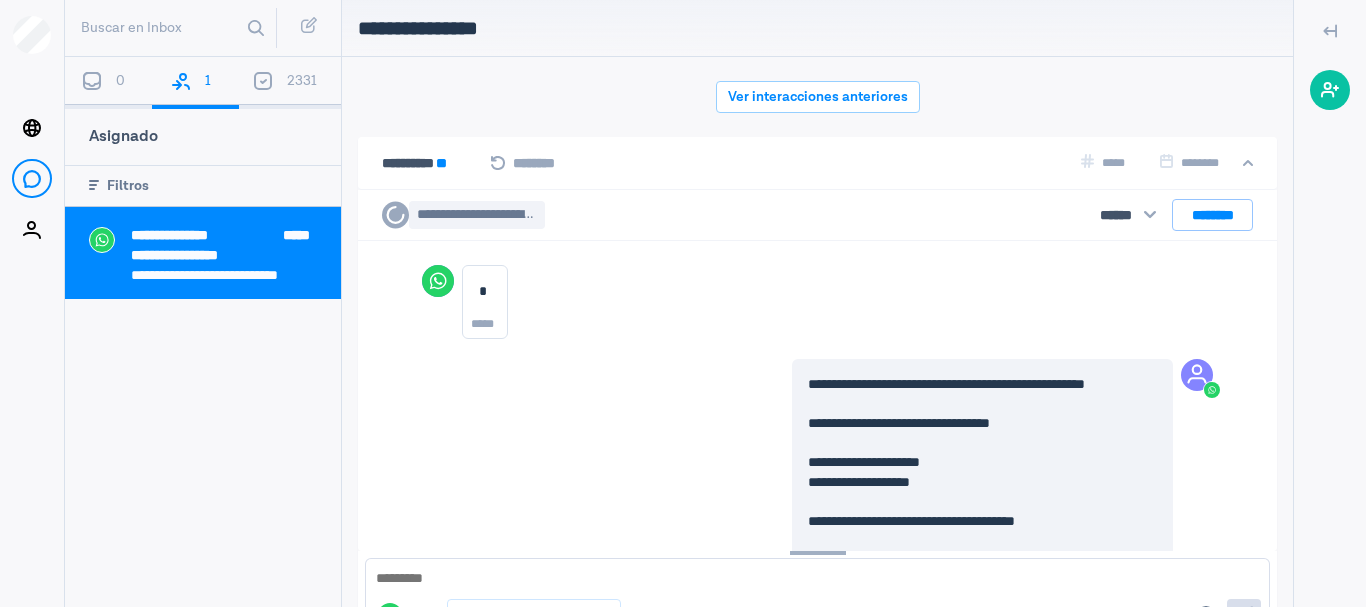 scroll, scrollTop: 1196, scrollLeft: 0, axis: vertical 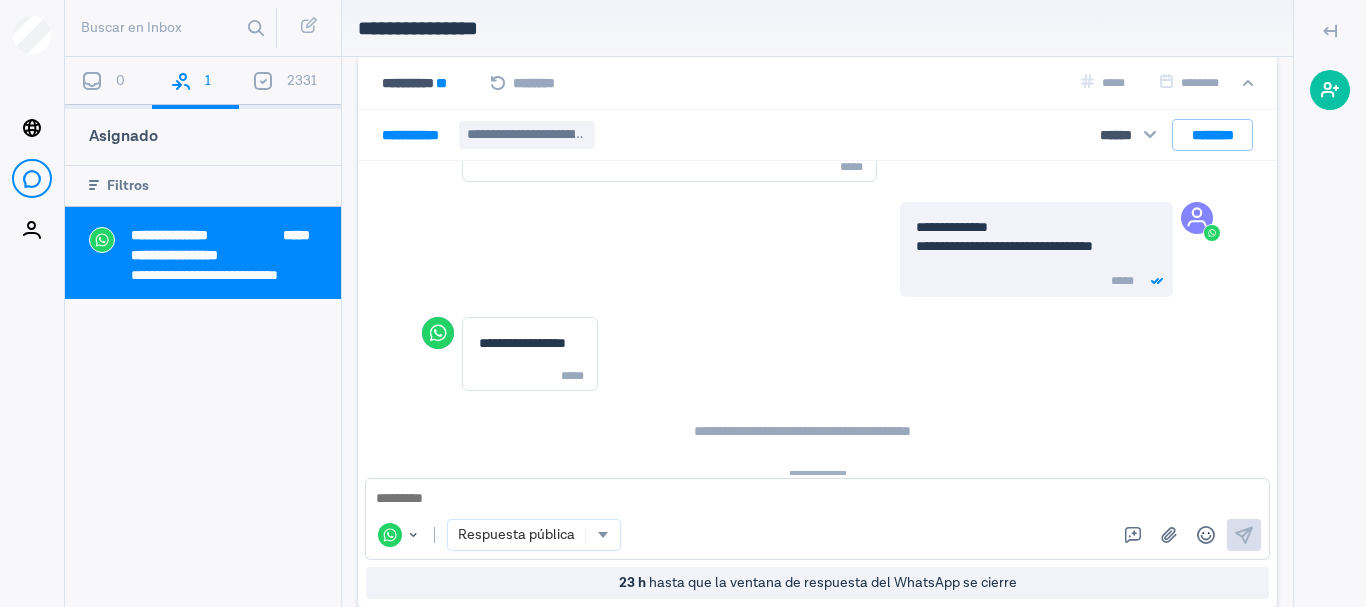 click at bounding box center (817, 499) 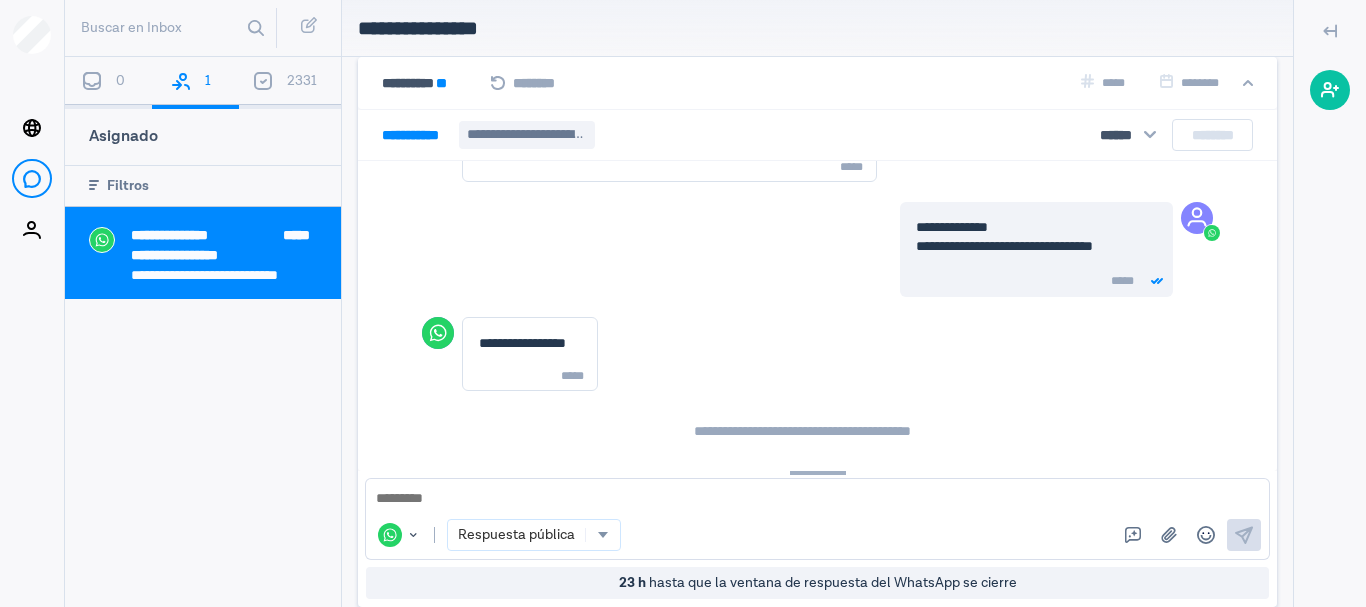 scroll, scrollTop: 1519, scrollLeft: 0, axis: vertical 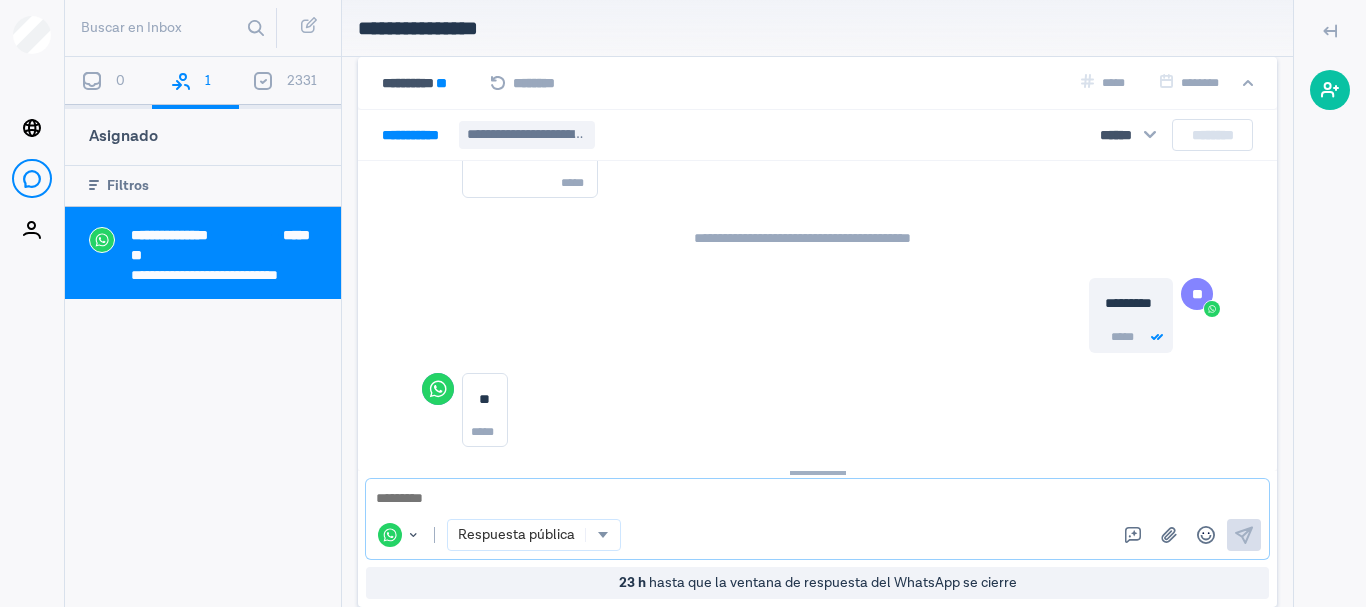 click at bounding box center [810, 499] 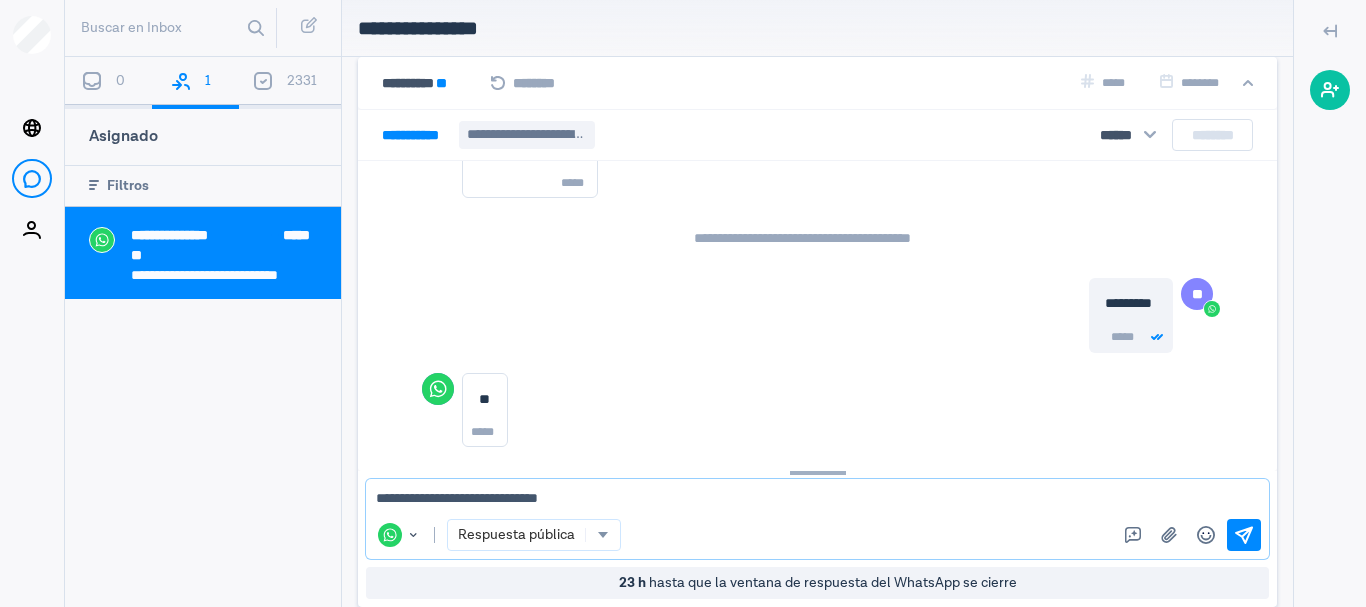 type on "**********" 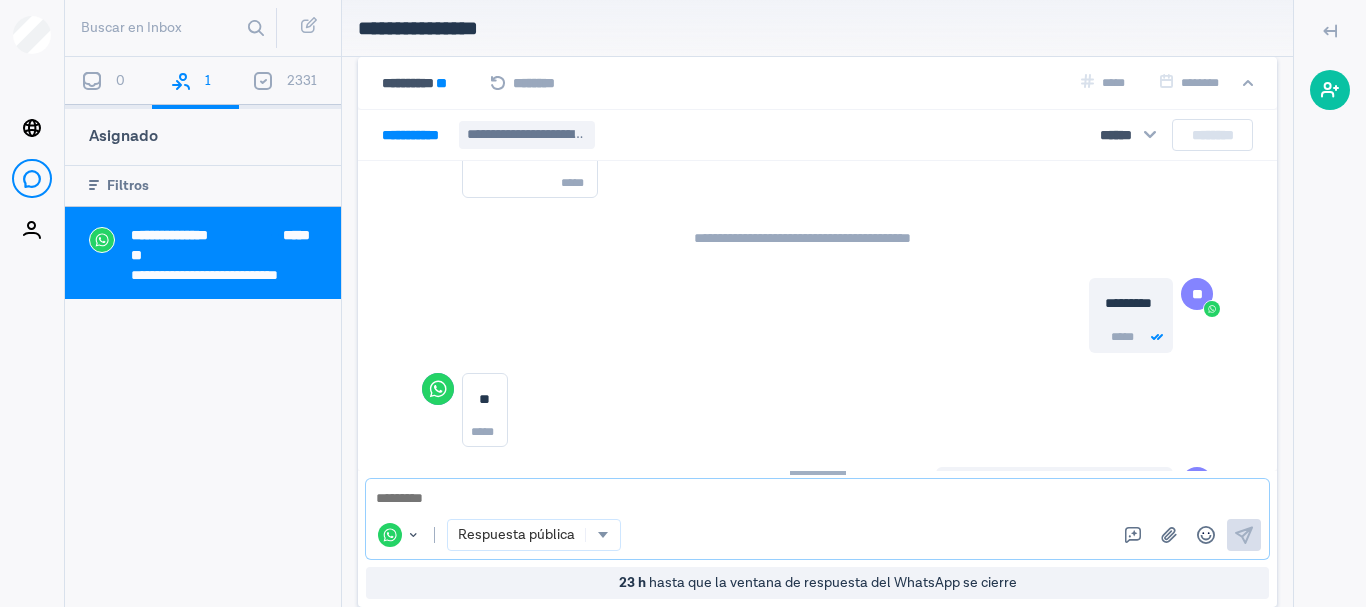 scroll, scrollTop: 1708, scrollLeft: 0, axis: vertical 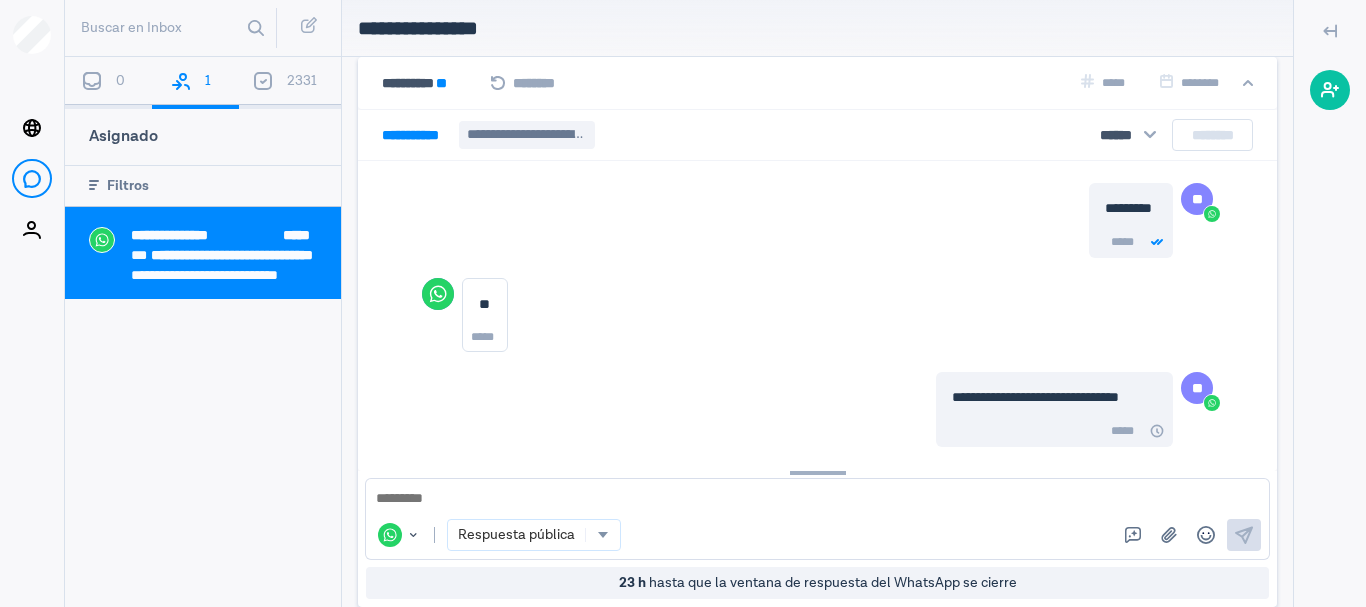click on "* *********" at bounding box center [417, 135] 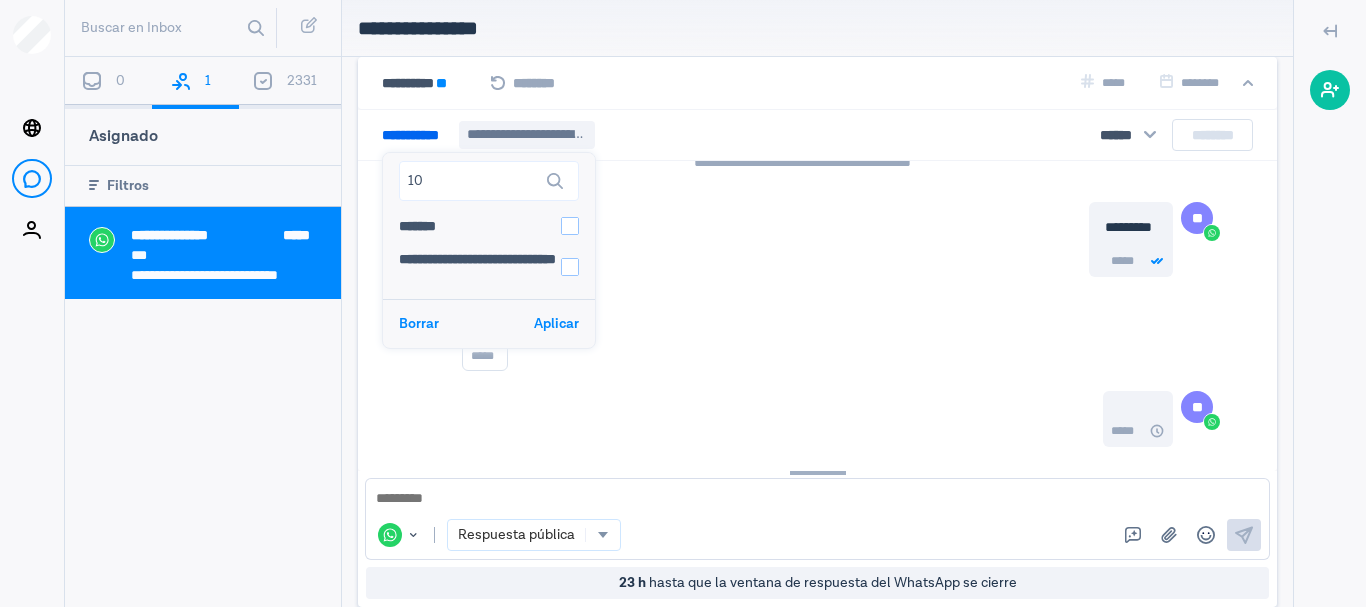 scroll, scrollTop: 1708, scrollLeft: 0, axis: vertical 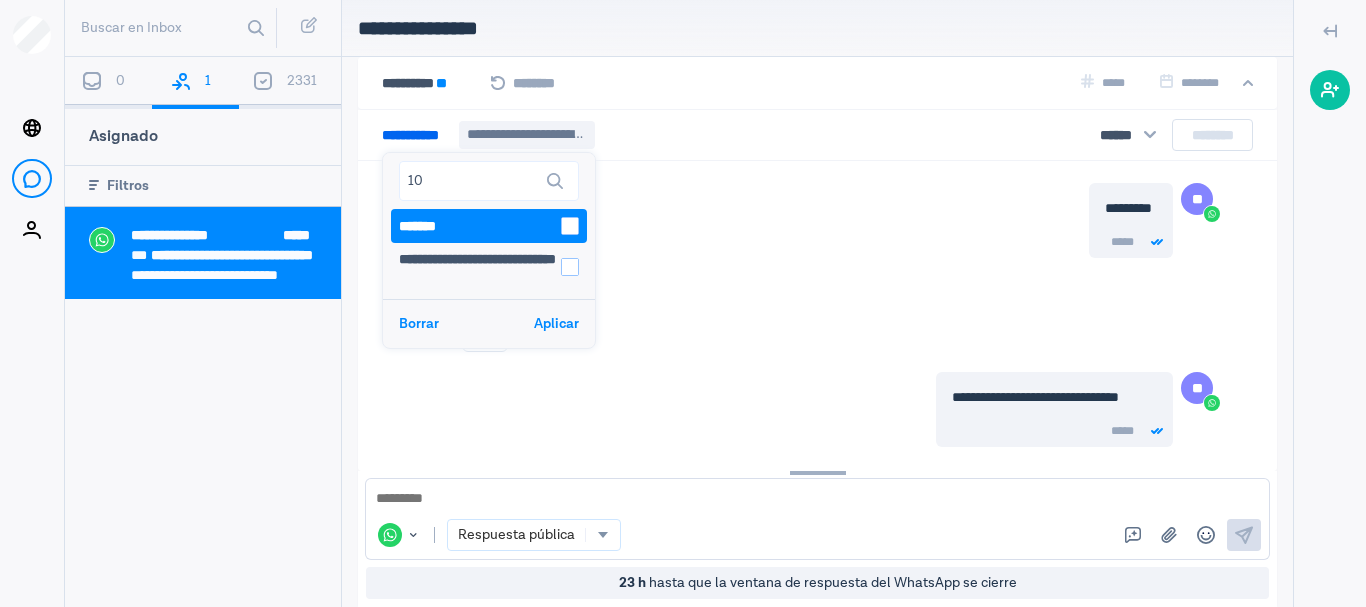 type on "10" 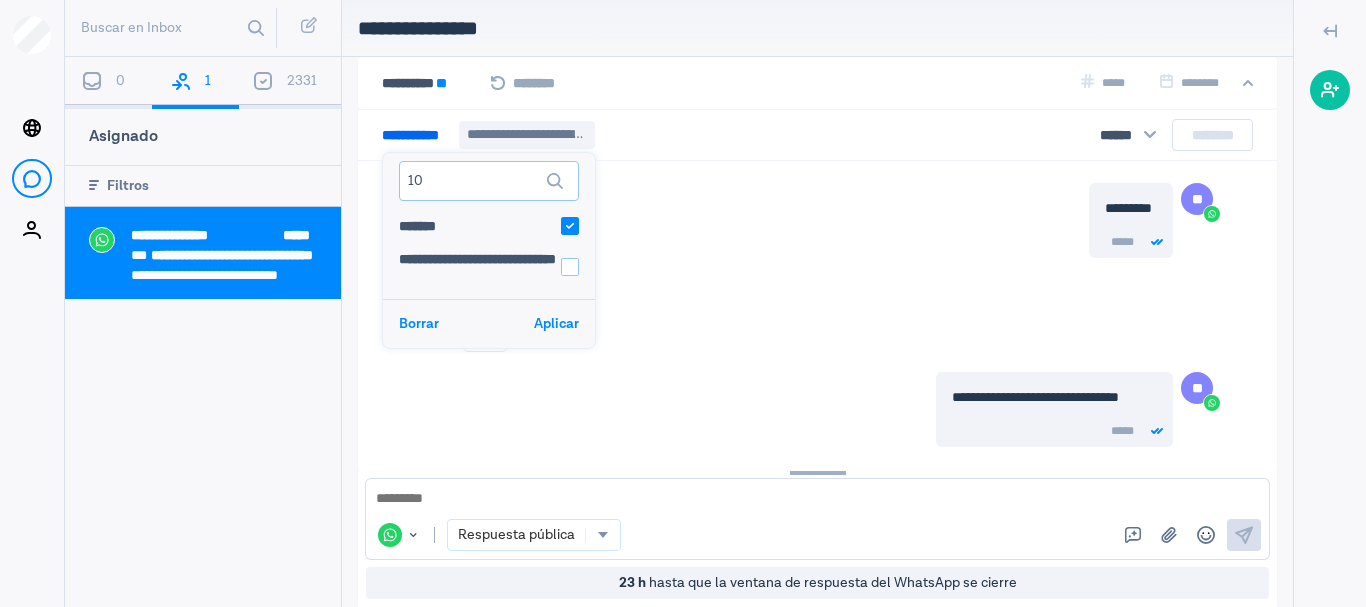 click on "10" at bounding box center (489, 181) 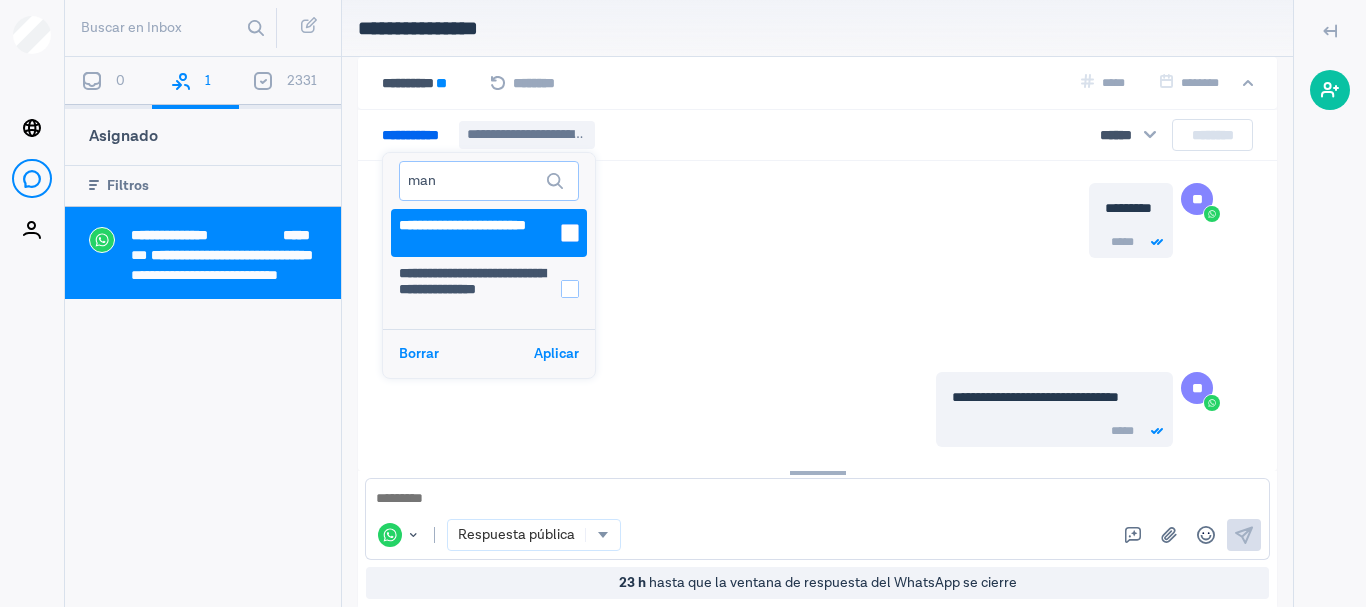 type on "man" 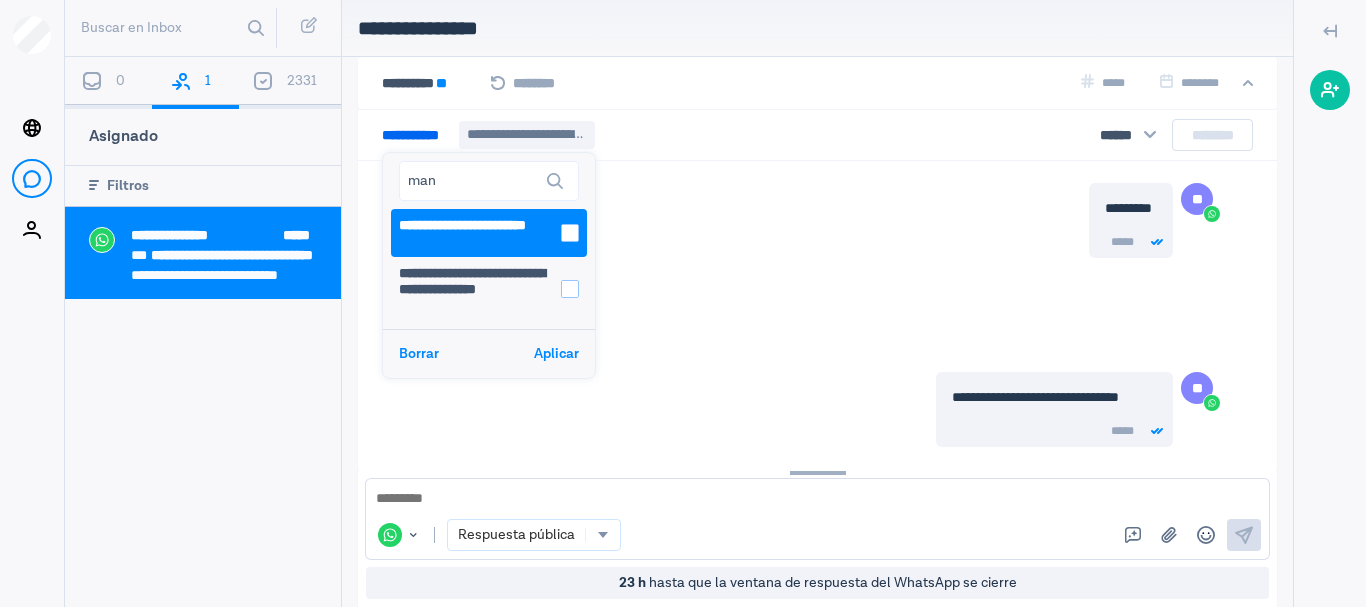 click on "**********" at bounding box center [489, 233] 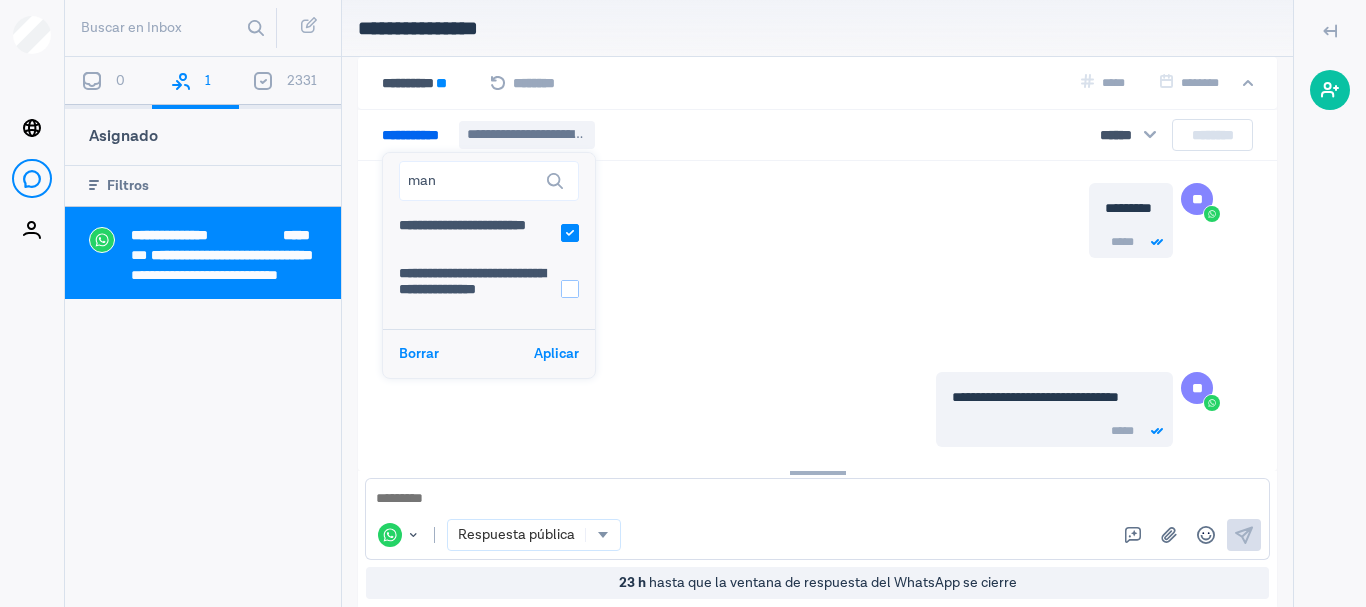 click on "Aplicar" at bounding box center (556, 354) 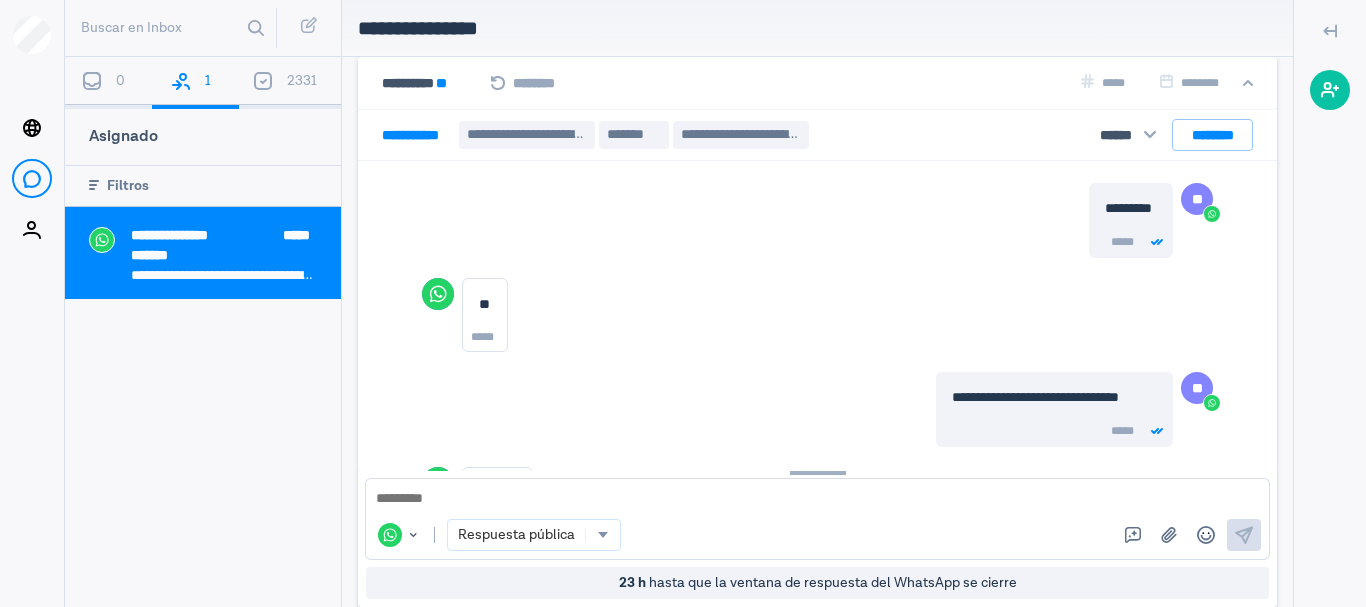scroll, scrollTop: 1884, scrollLeft: 0, axis: vertical 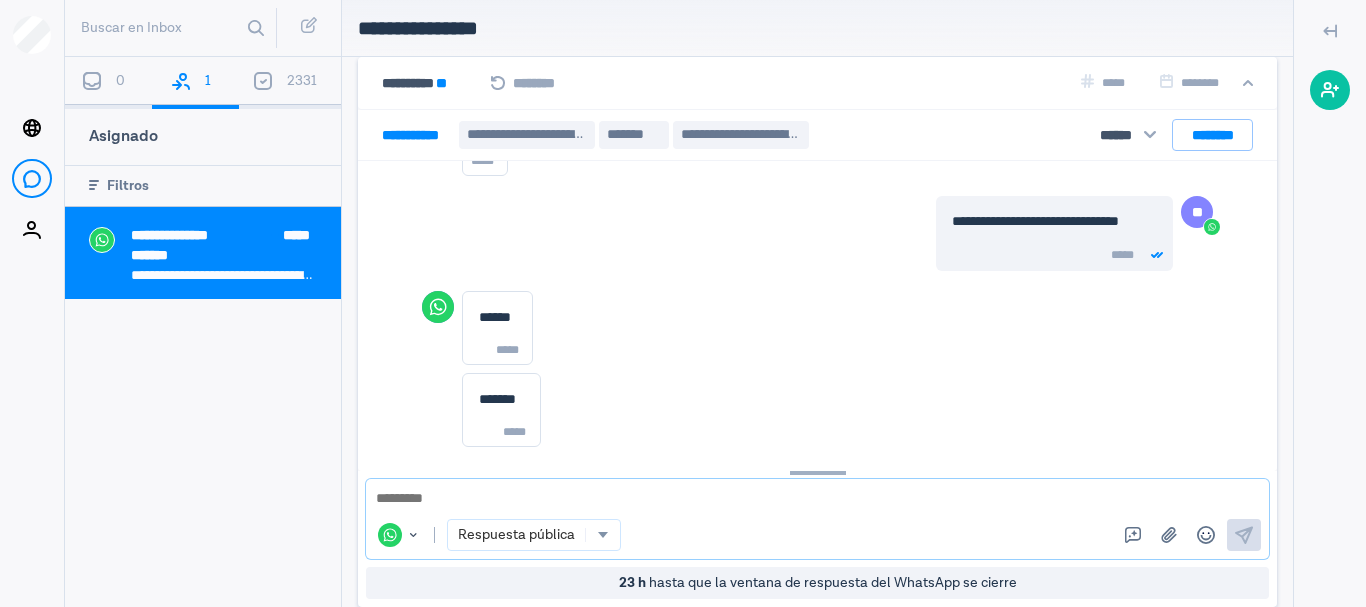 click at bounding box center [810, 499] 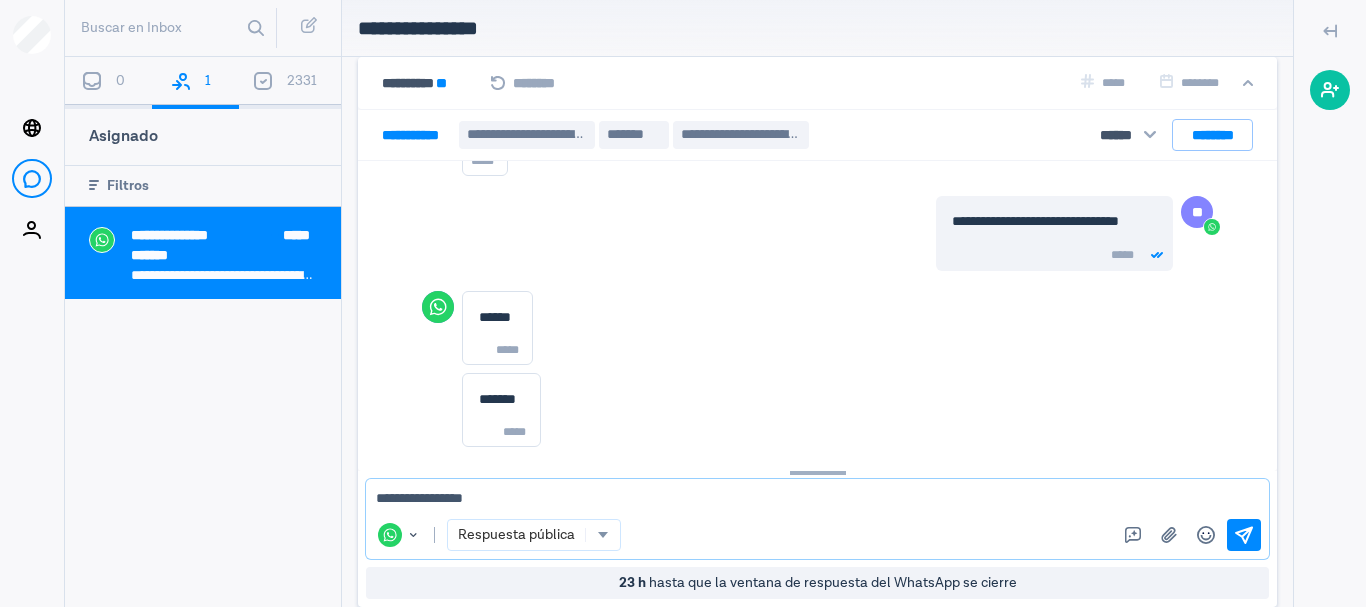 type on "**********" 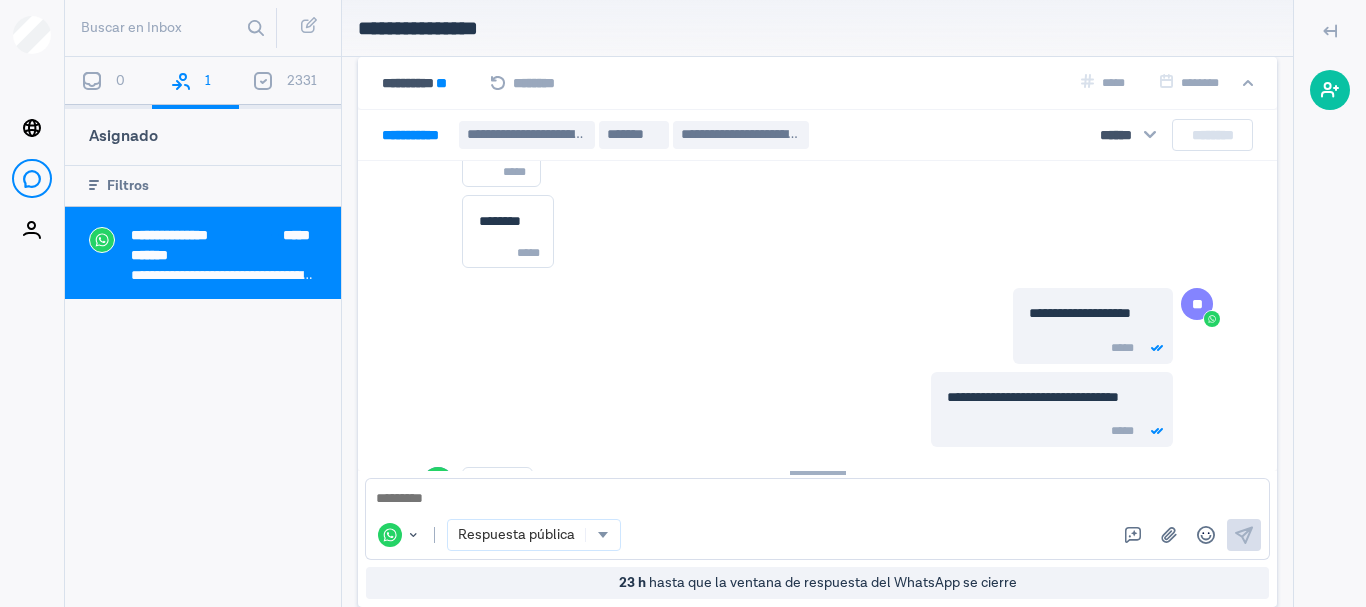 scroll, scrollTop: 2238, scrollLeft: 0, axis: vertical 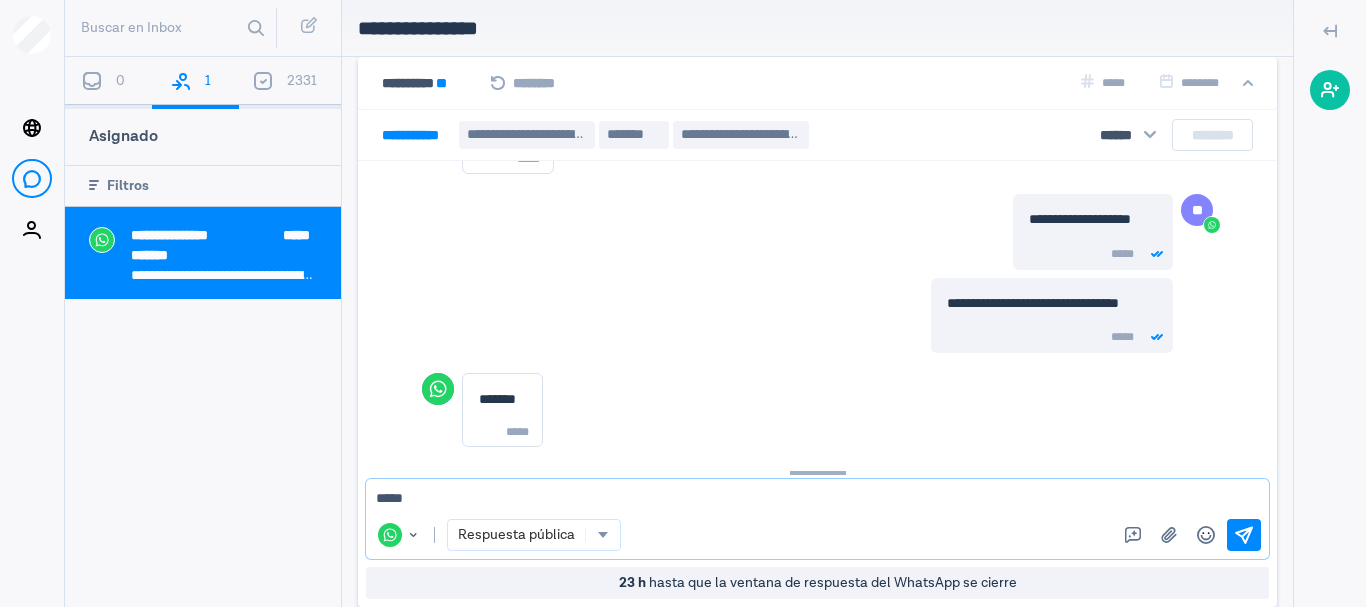 type on "******" 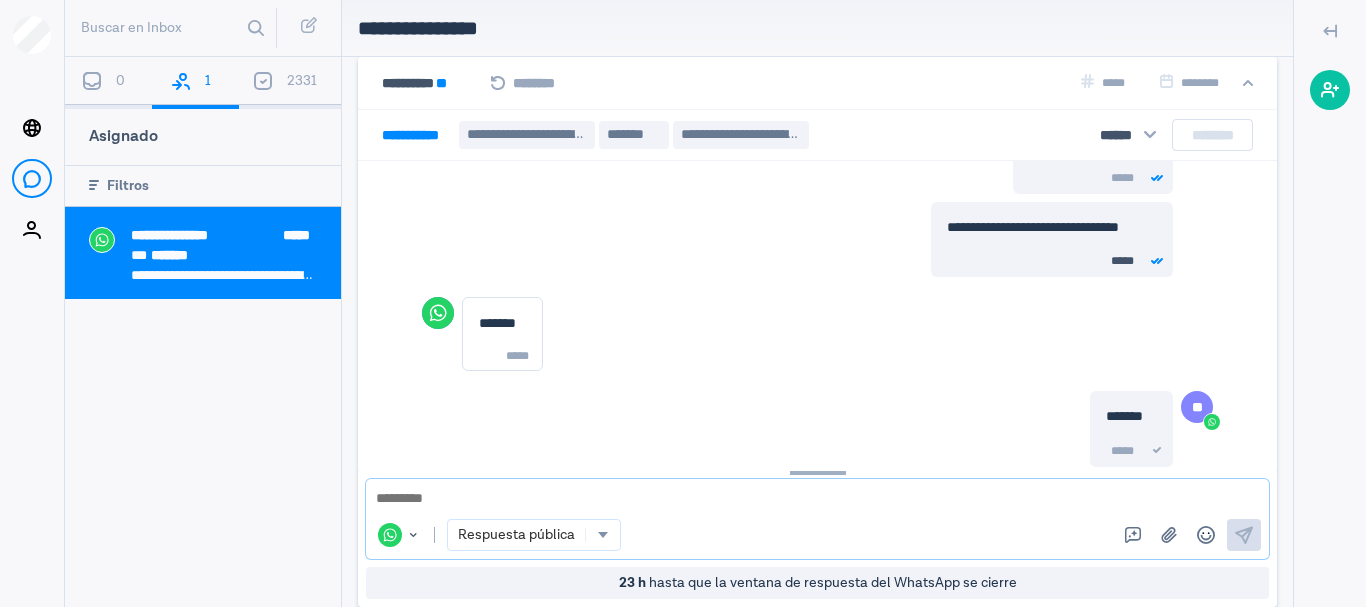 scroll, scrollTop: 2334, scrollLeft: 0, axis: vertical 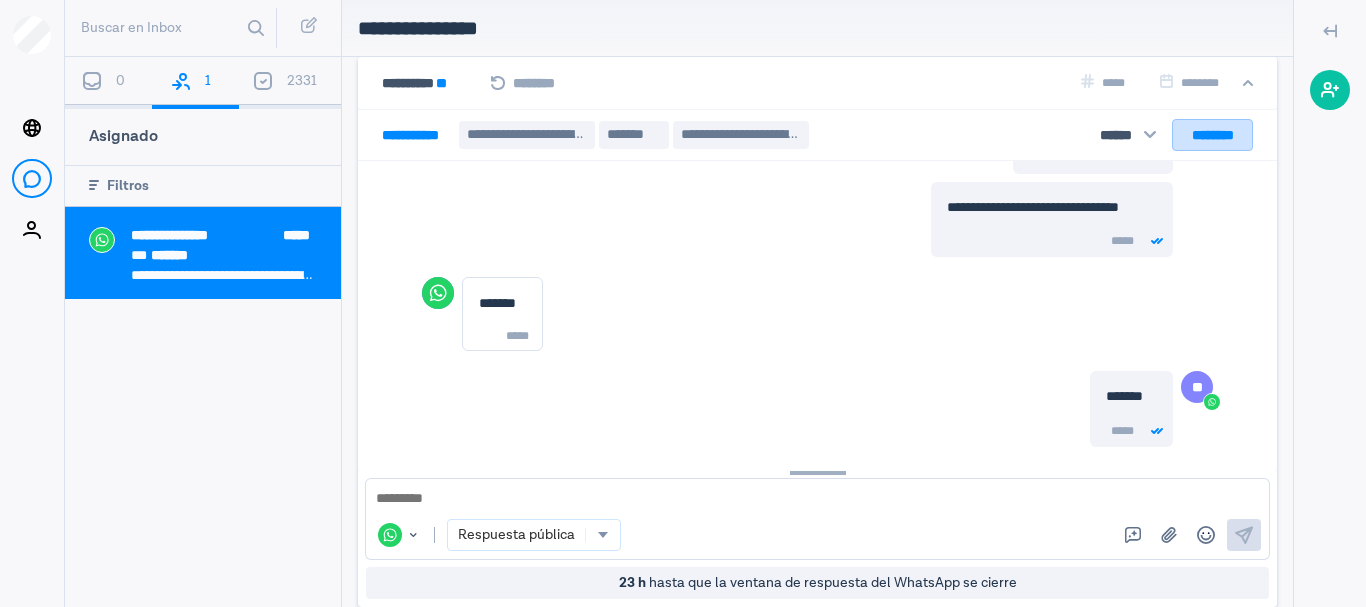 click on "********" at bounding box center (1212, 135) 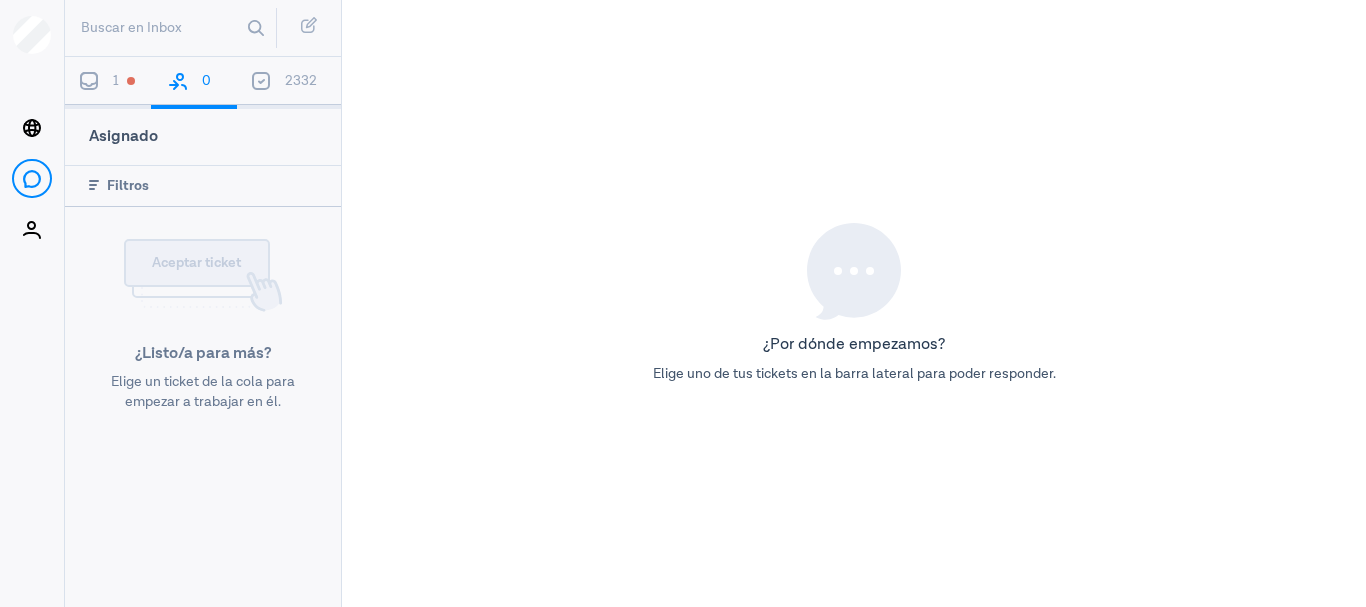 click on "1" at bounding box center [116, 81] 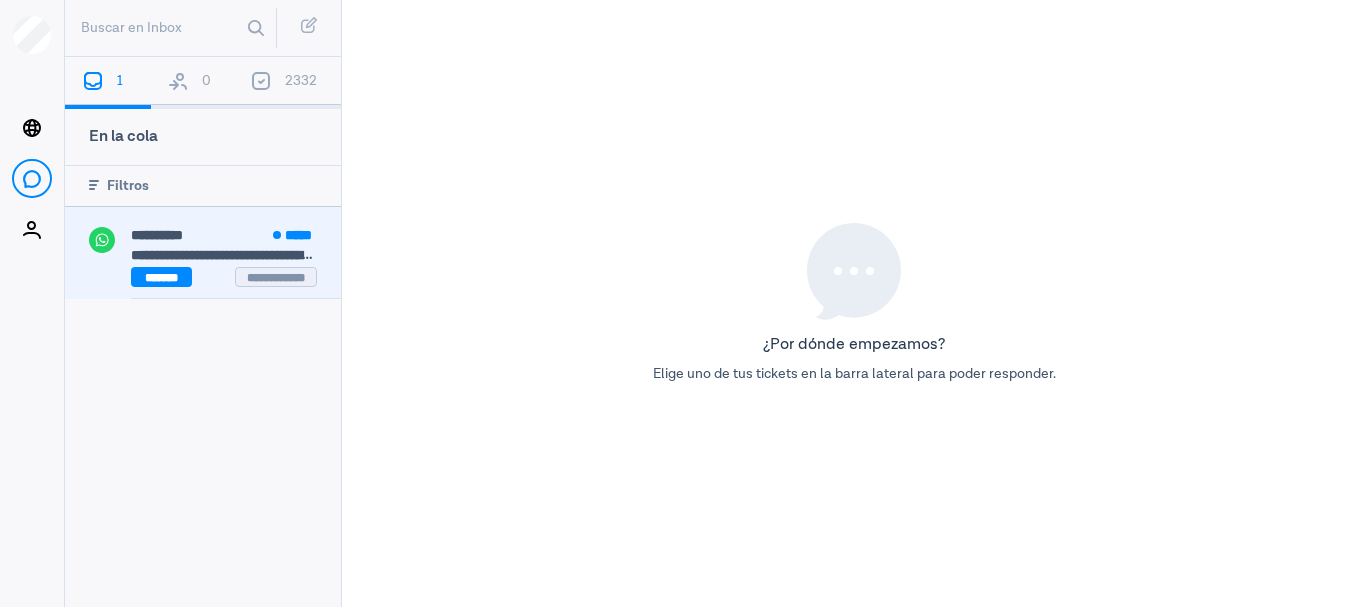 click on "**********" at bounding box center [157, 235] 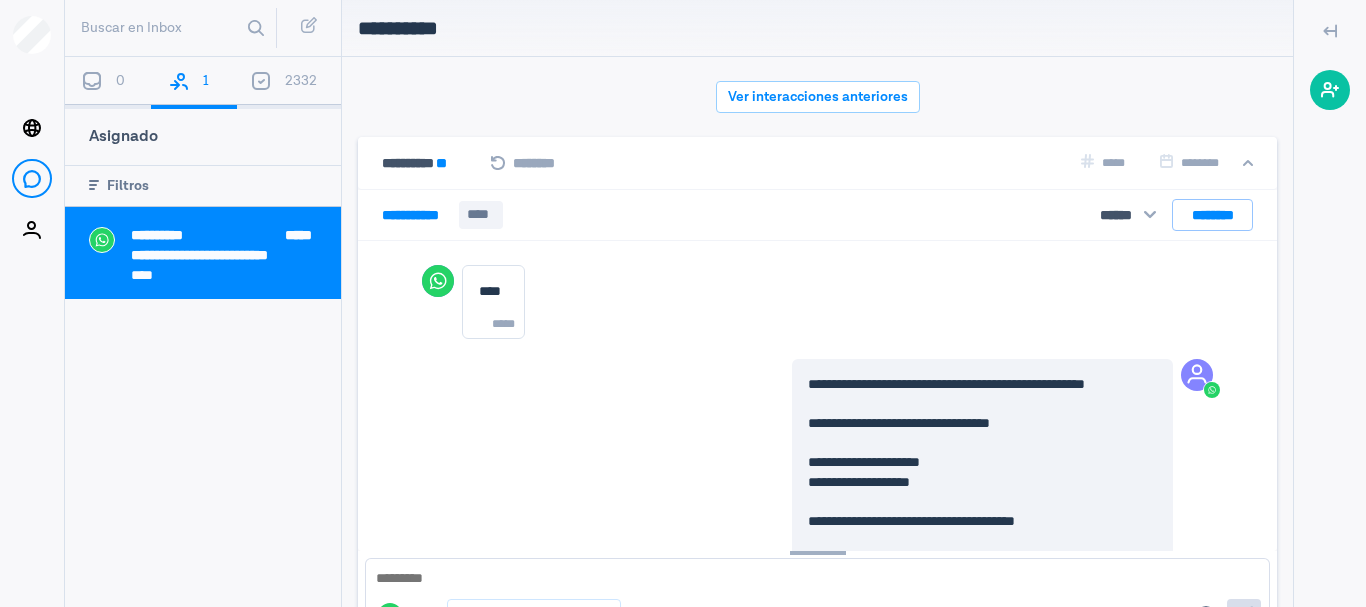 scroll, scrollTop: 80, scrollLeft: 0, axis: vertical 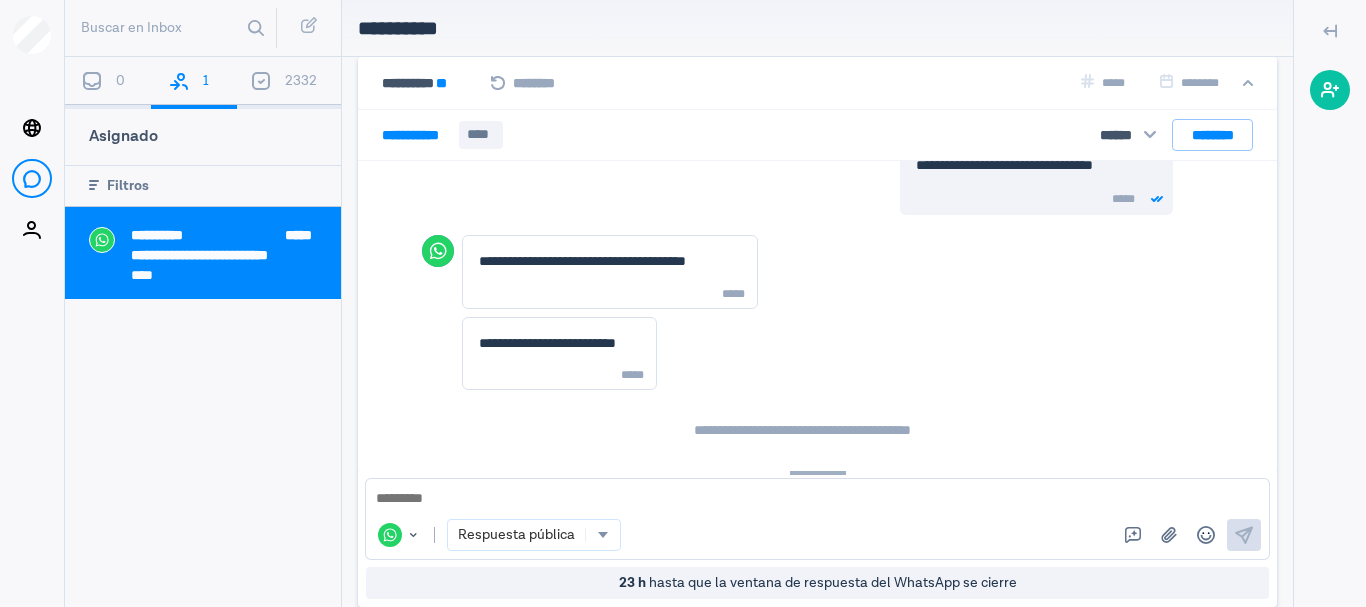 click at bounding box center [817, 499] 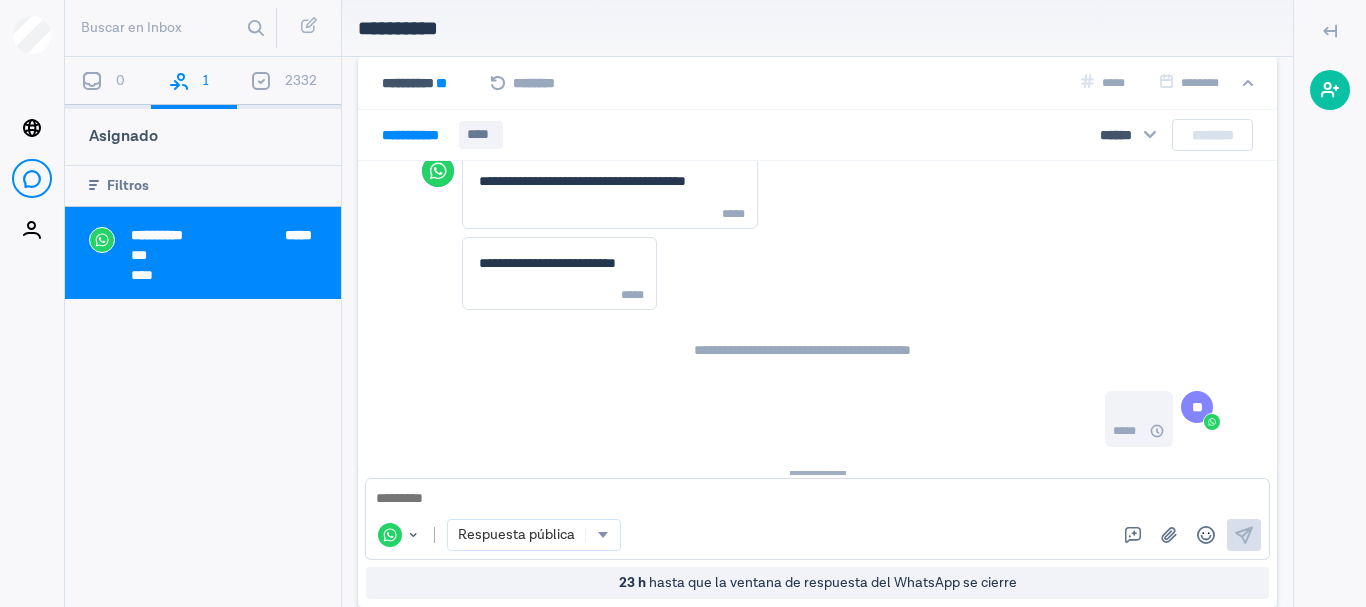 scroll, scrollTop: 2176, scrollLeft: 0, axis: vertical 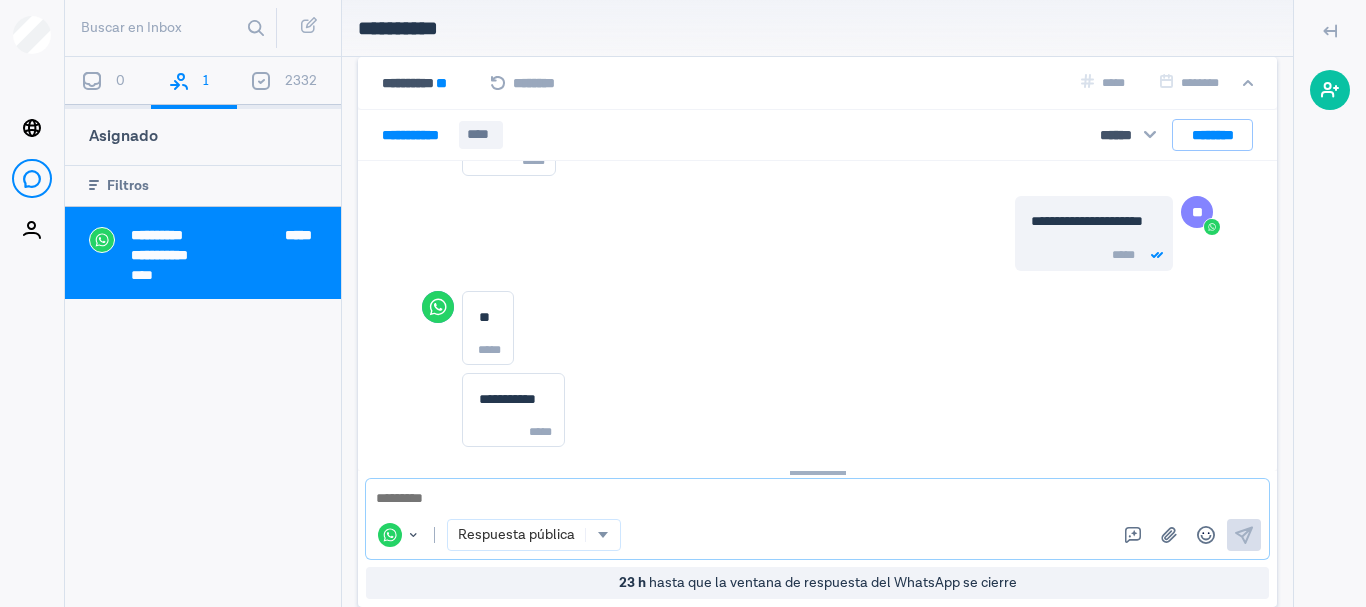 click at bounding box center (810, 499) 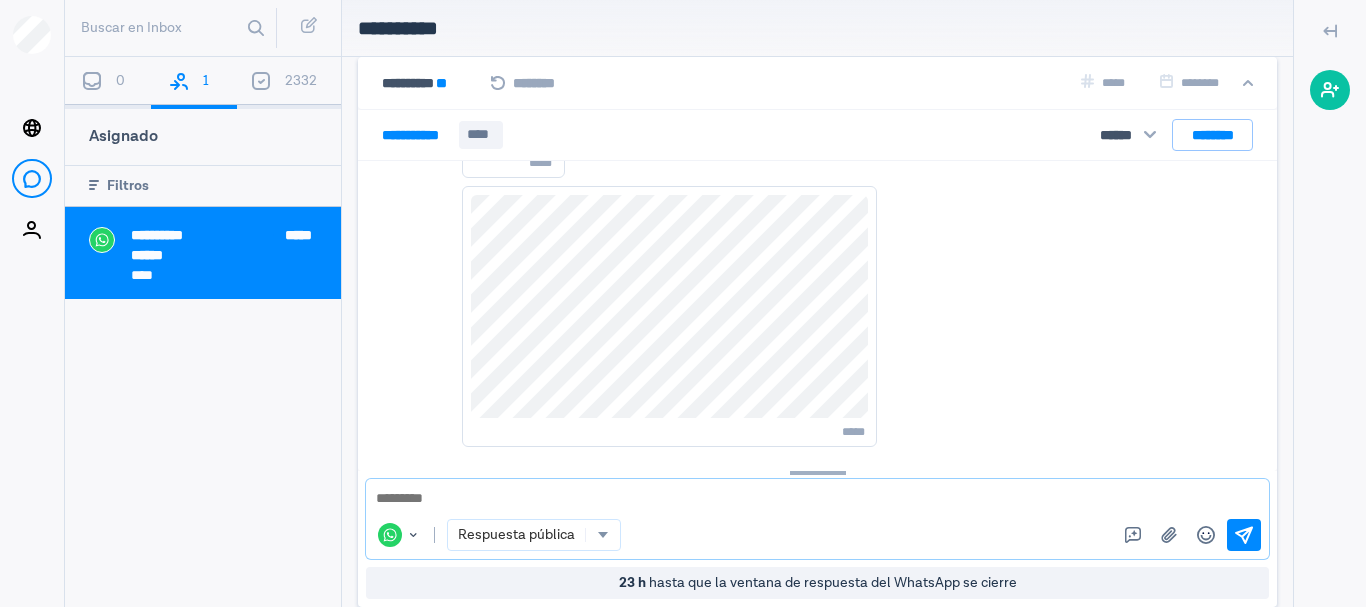 scroll, scrollTop: 2925, scrollLeft: 0, axis: vertical 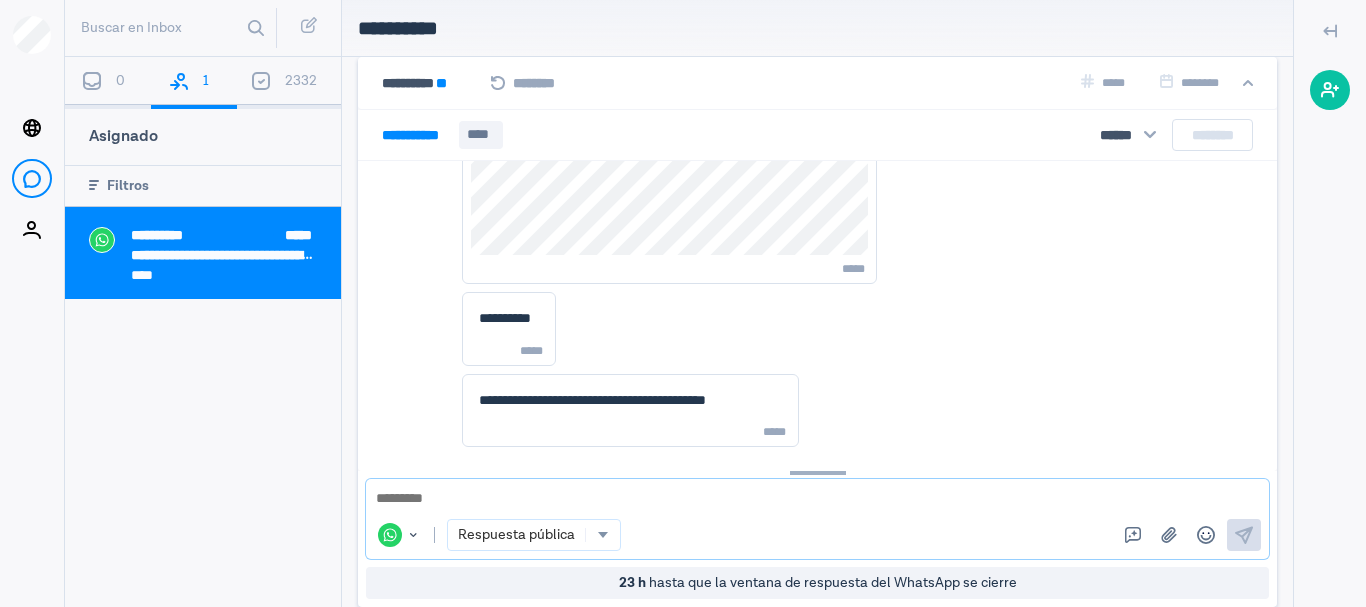 click at bounding box center [810, 499] 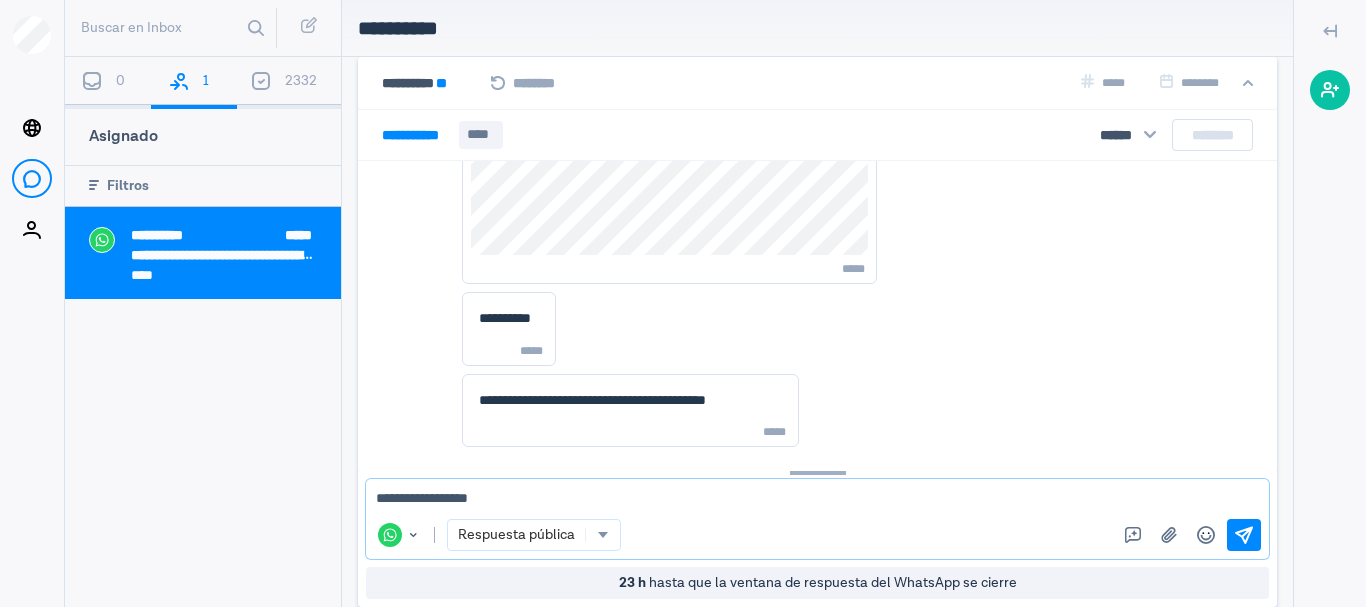 type on "**********" 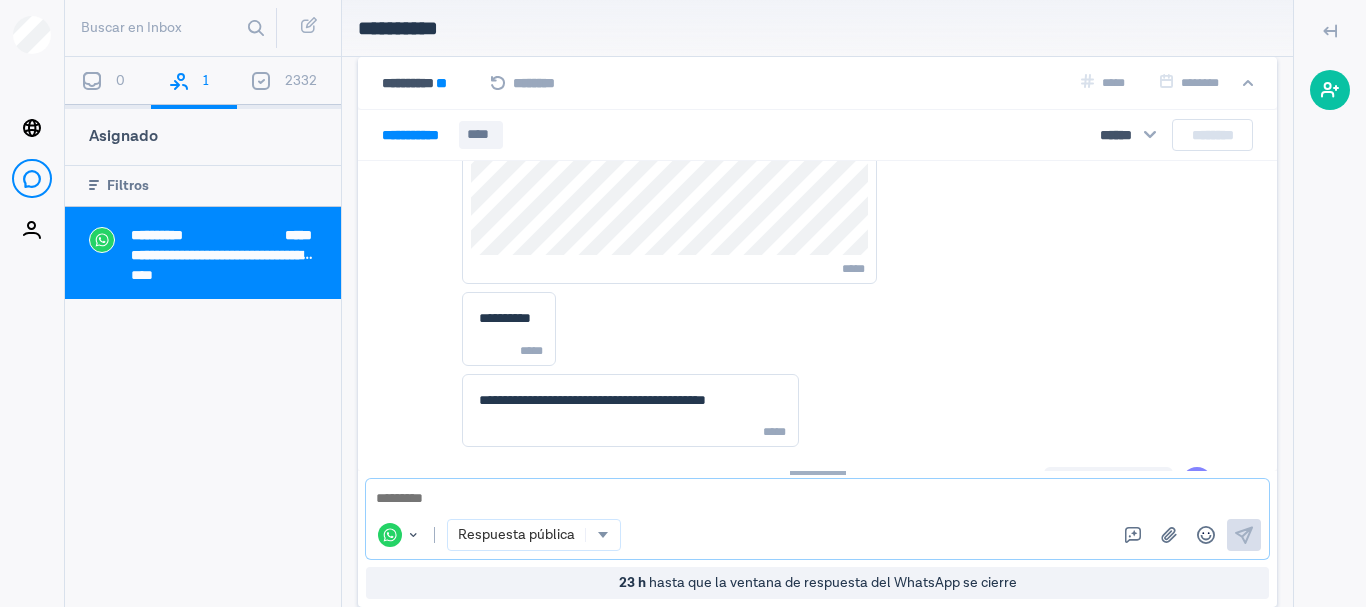 scroll, scrollTop: 3465, scrollLeft: 0, axis: vertical 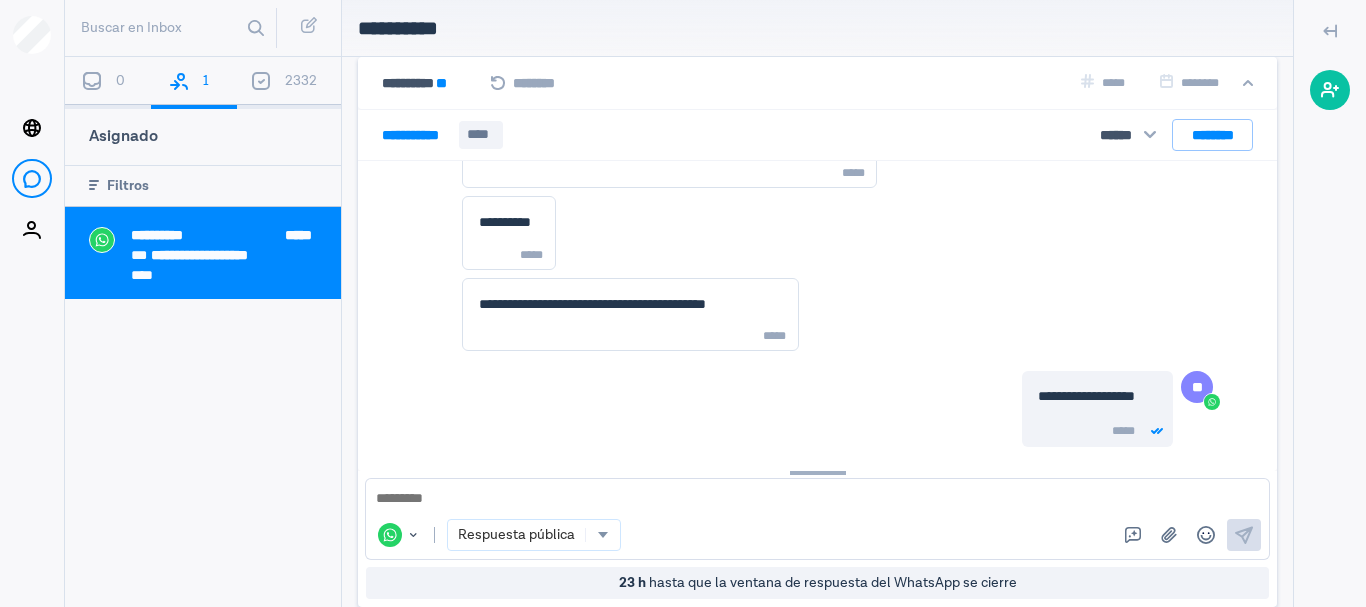 click on "* *********" at bounding box center [417, 135] 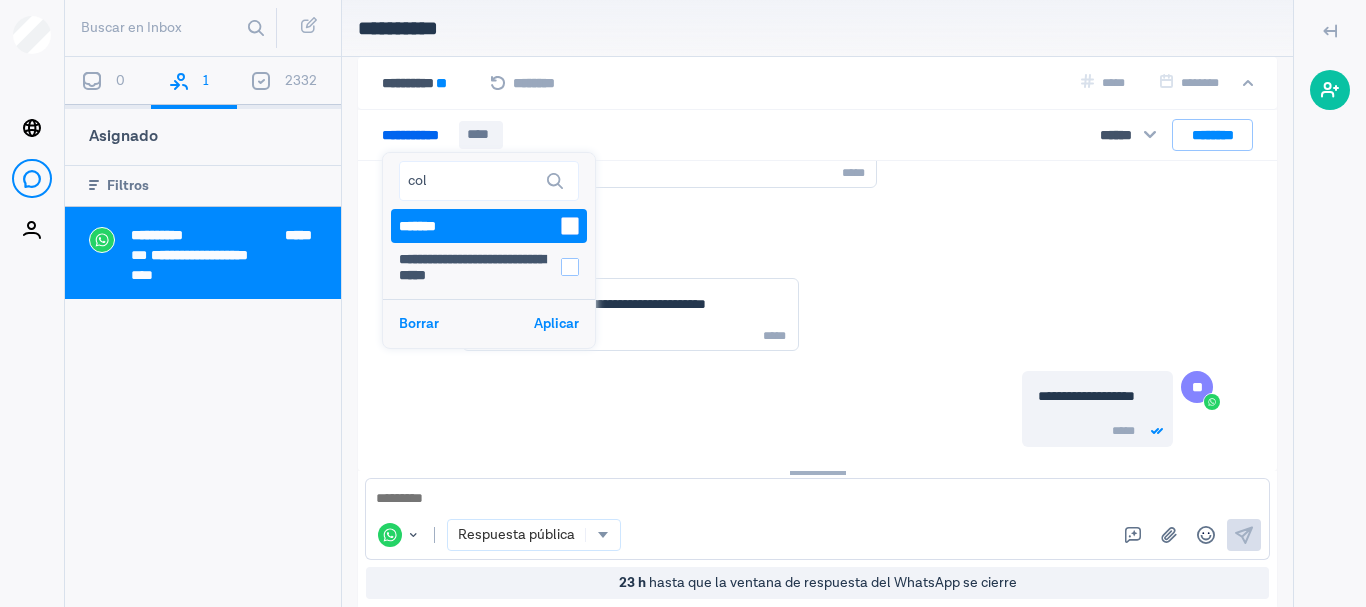 type on "col" 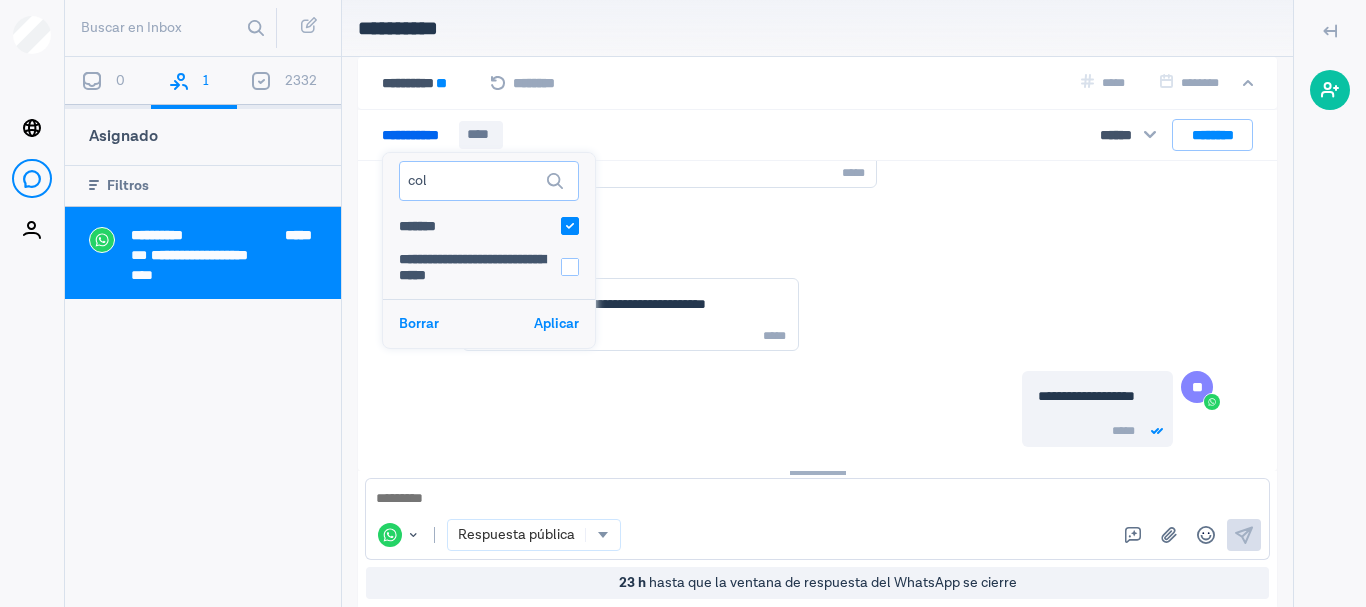 click on "col" at bounding box center [489, 181] 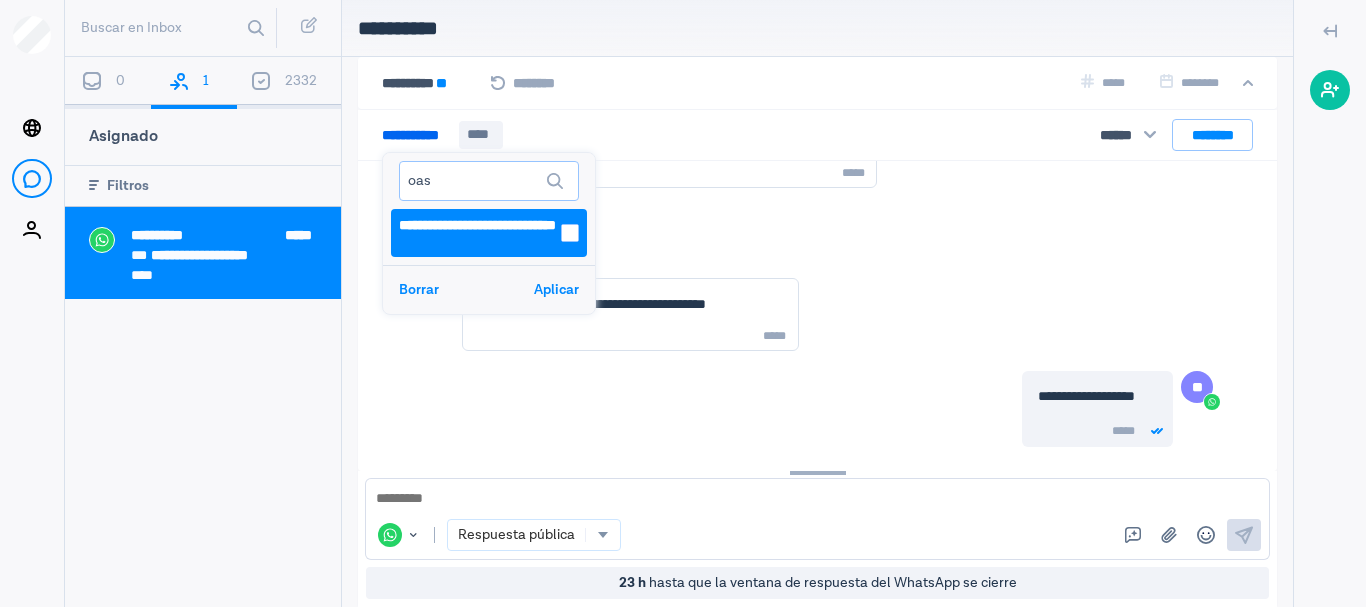 type on "oas" 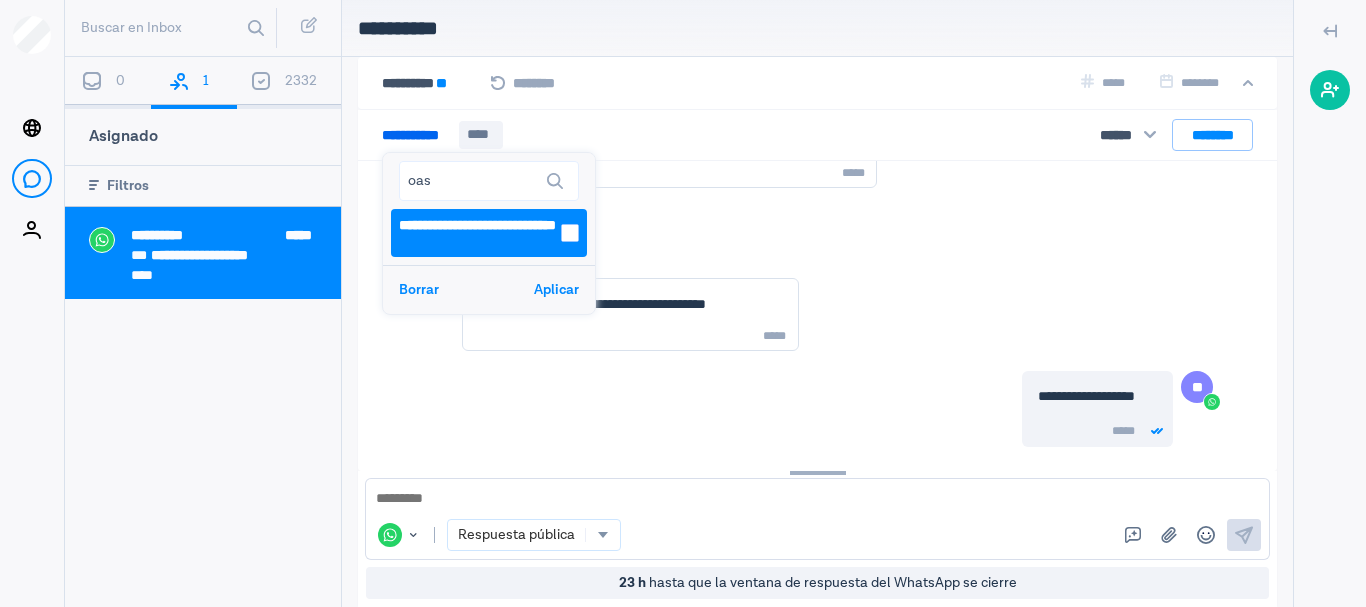 click on "**********" at bounding box center [489, 233] 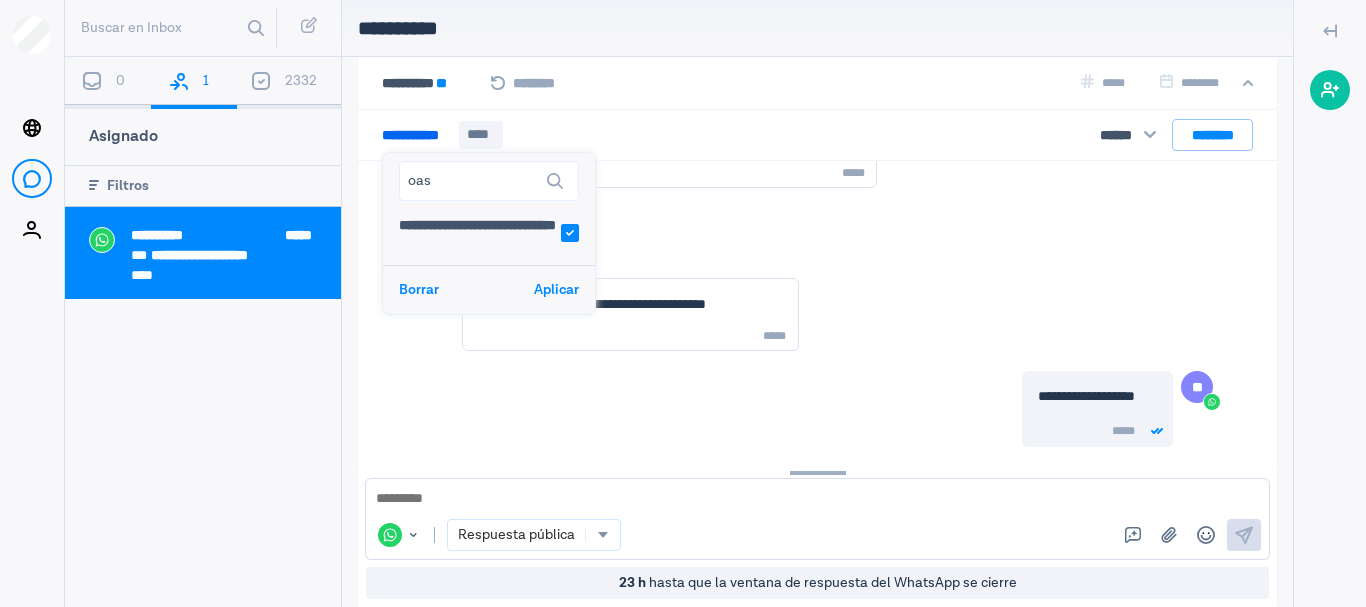 click on "Aplicar" at bounding box center (556, 290) 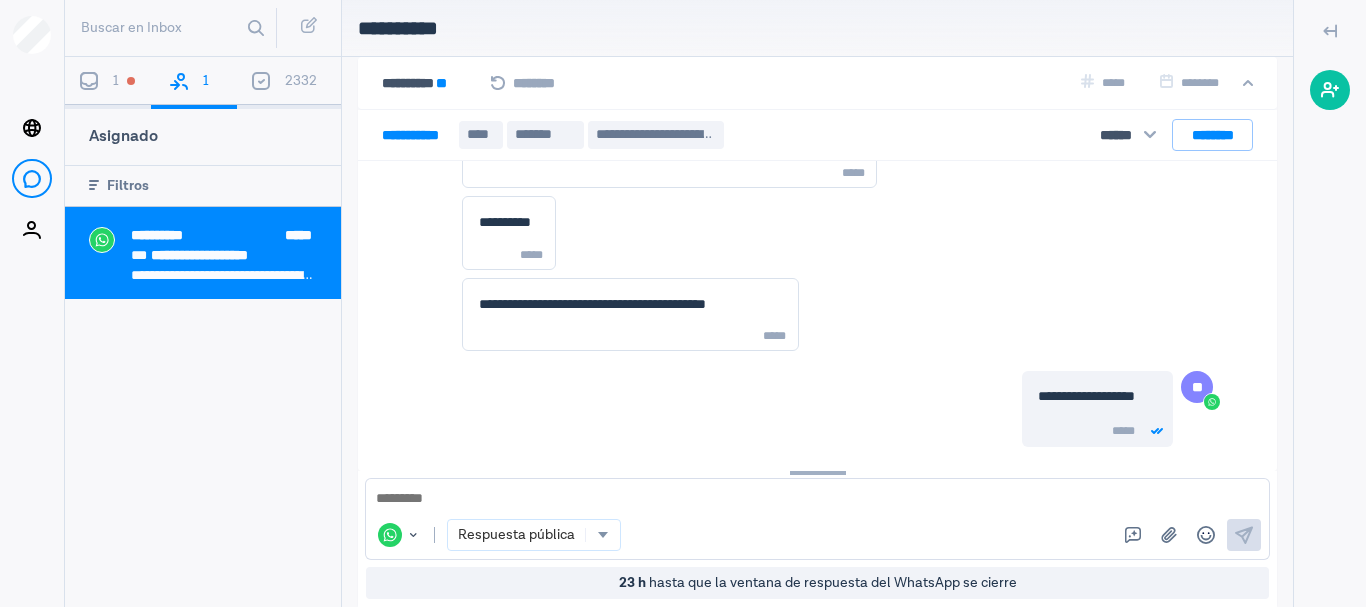 click at bounding box center [89, 79] 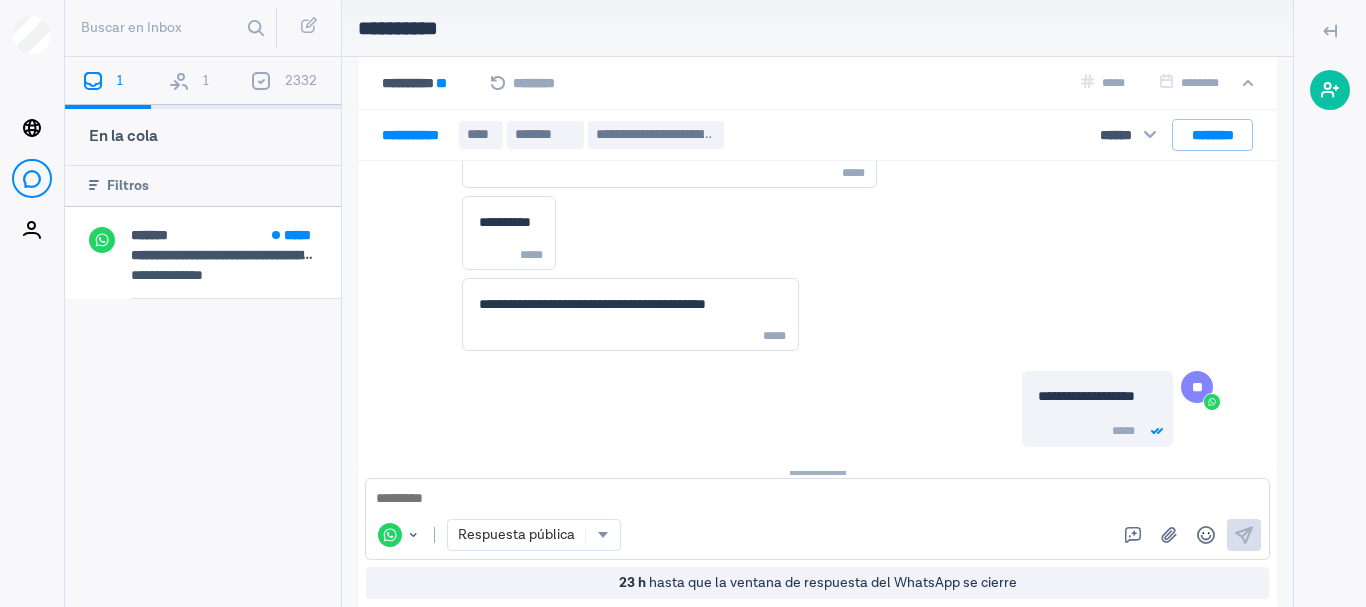 click on "1" at bounding box center [194, 83] 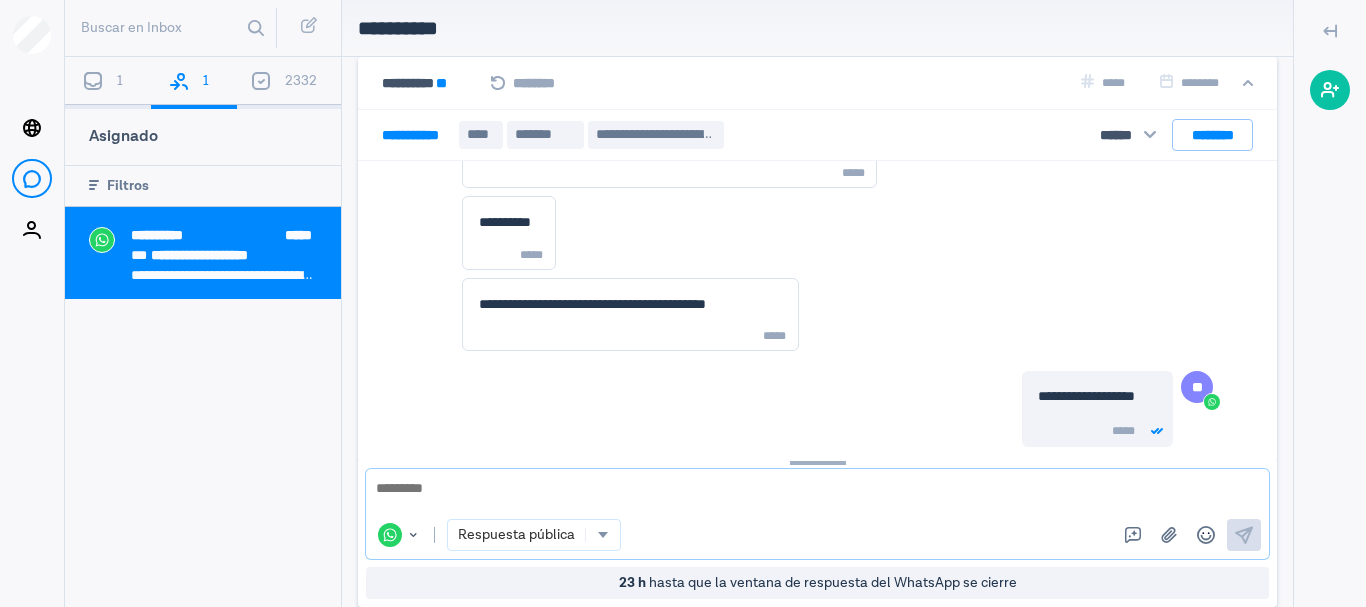 click at bounding box center [810, 494] 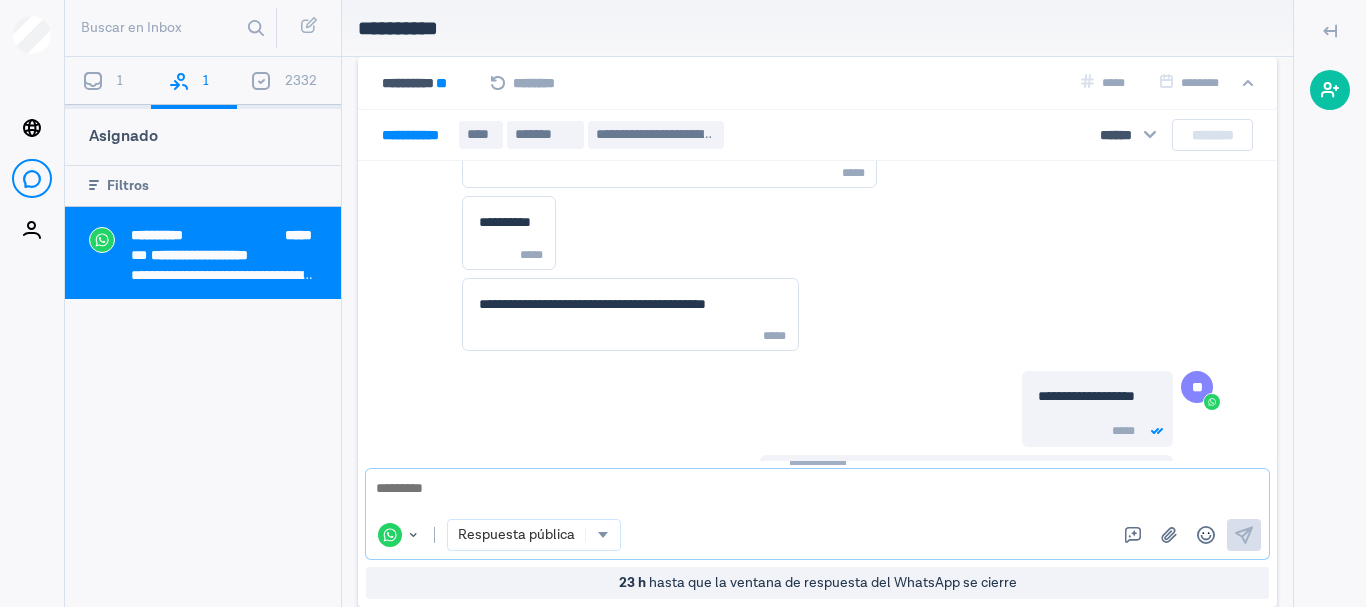 scroll, scrollTop: 0, scrollLeft: 0, axis: both 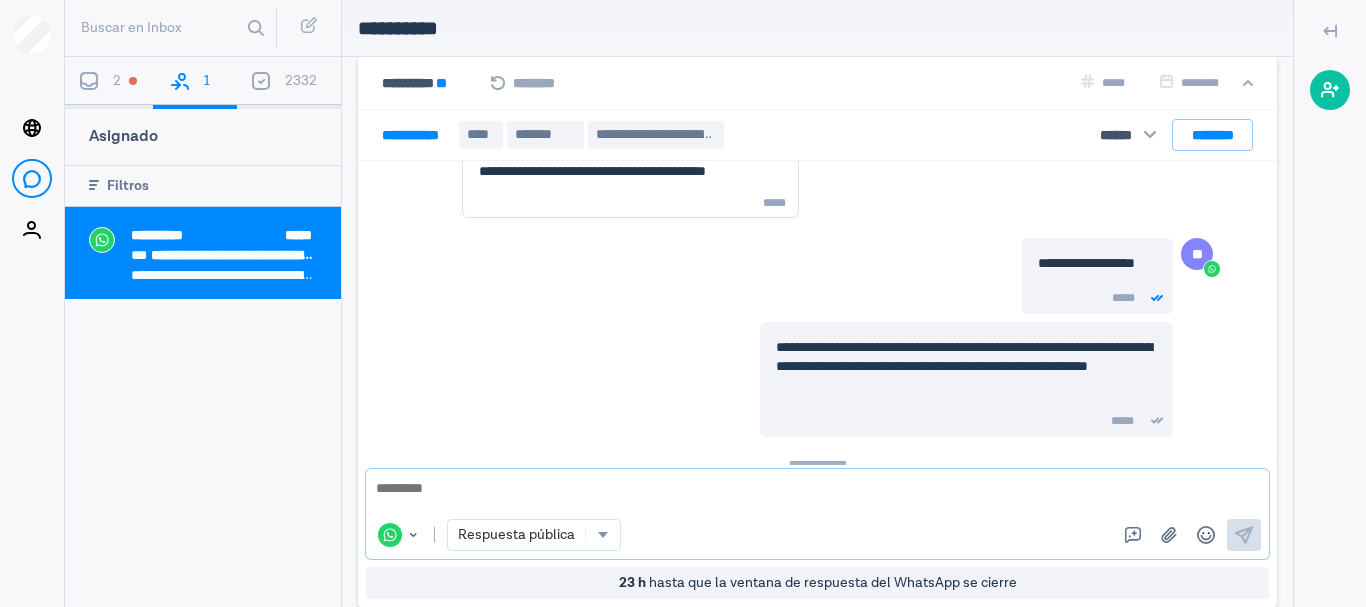 paste on "*" 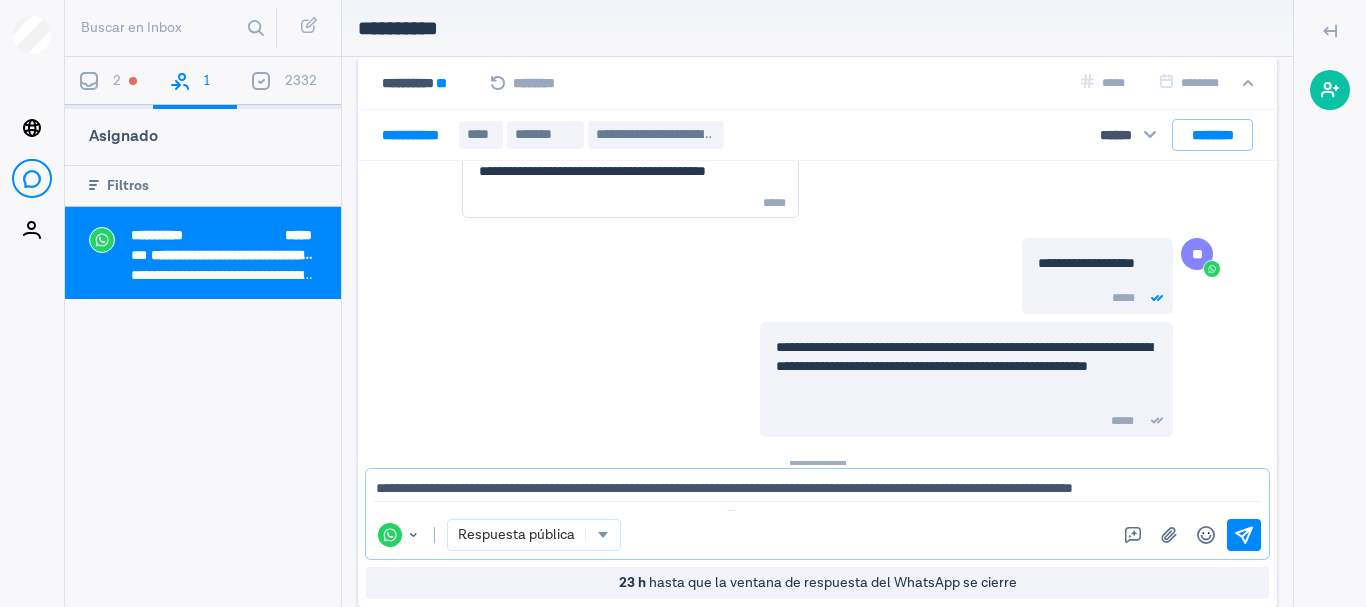 scroll, scrollTop: 6, scrollLeft: 0, axis: vertical 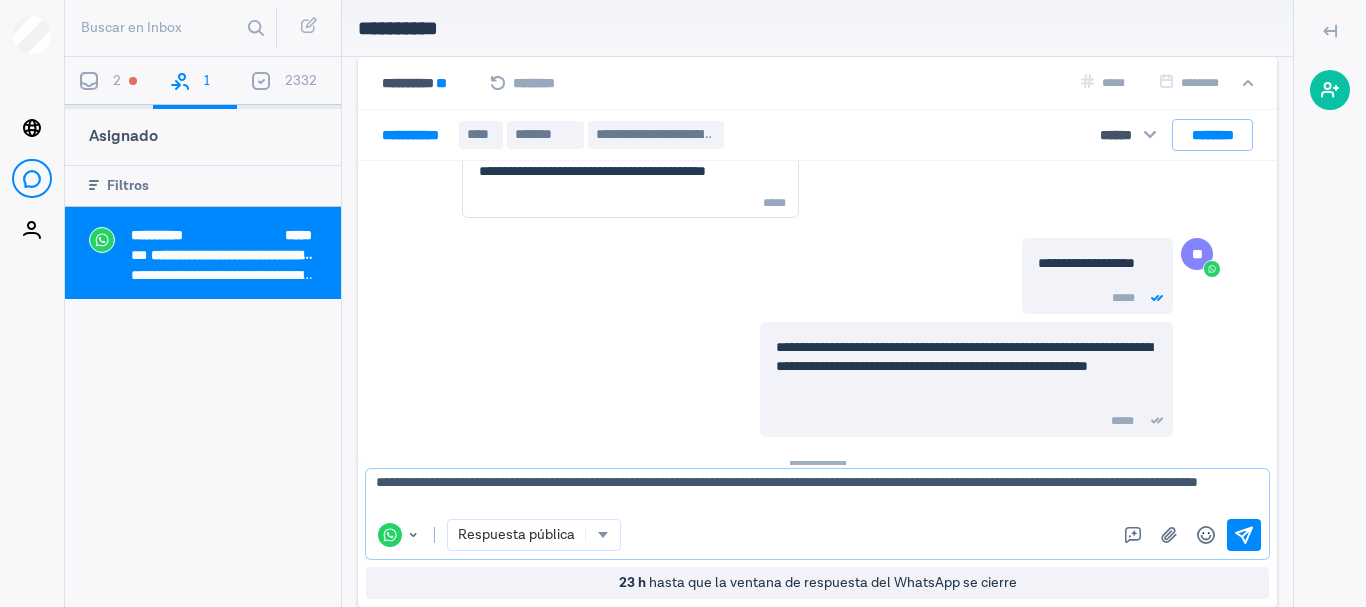 type on "**********" 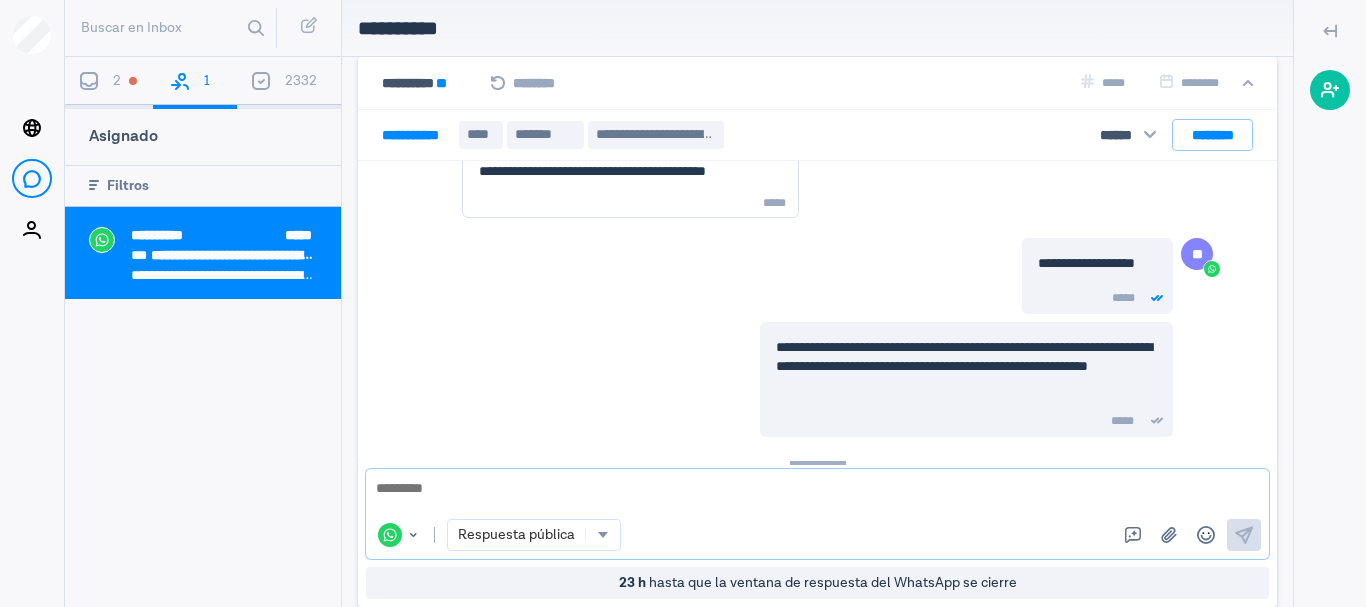 scroll, scrollTop: 0, scrollLeft: 0, axis: both 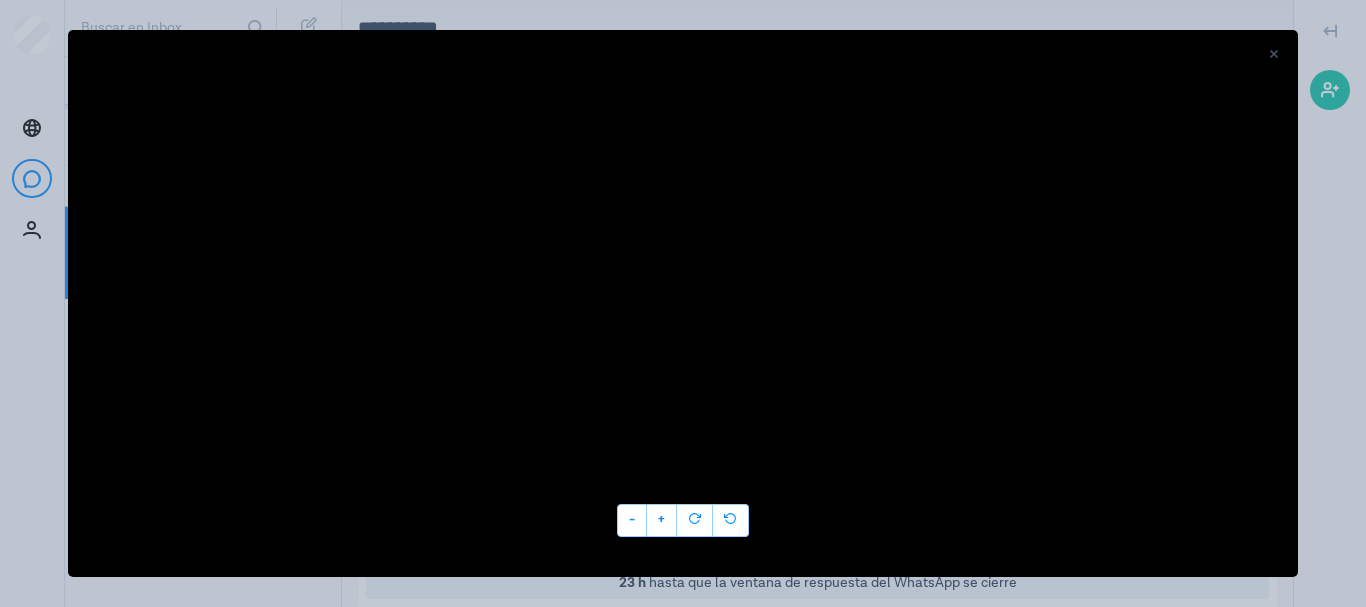 click at bounding box center (1274, 54) 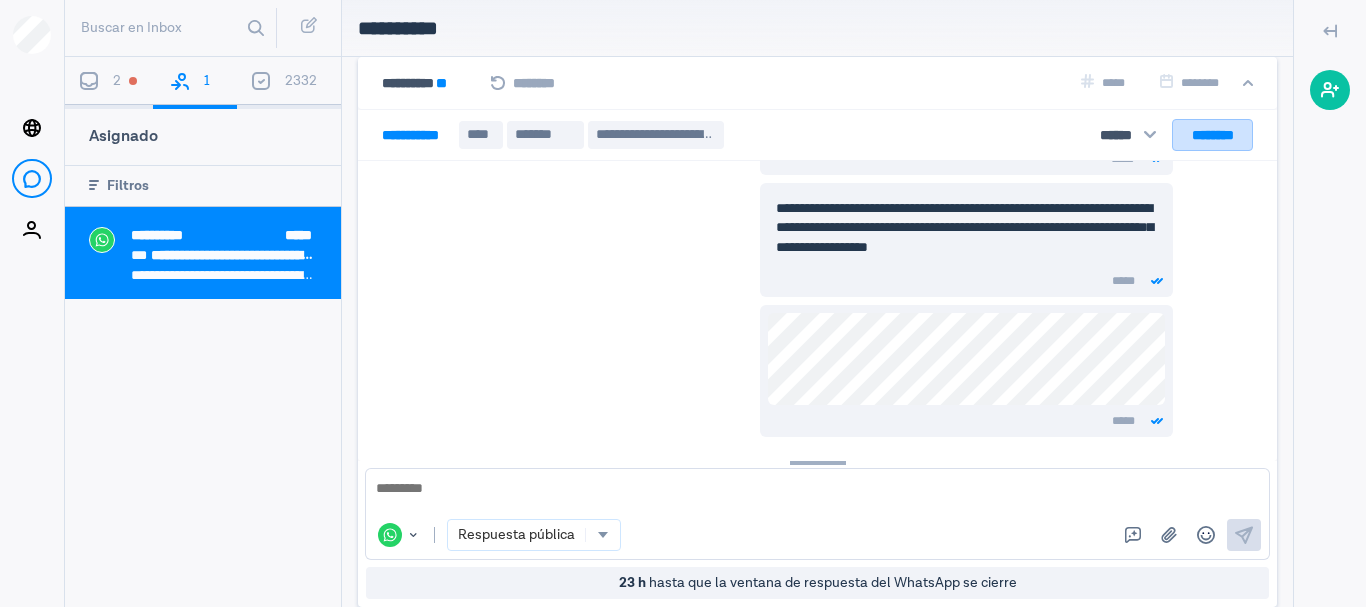 click on "********" at bounding box center (1212, 135) 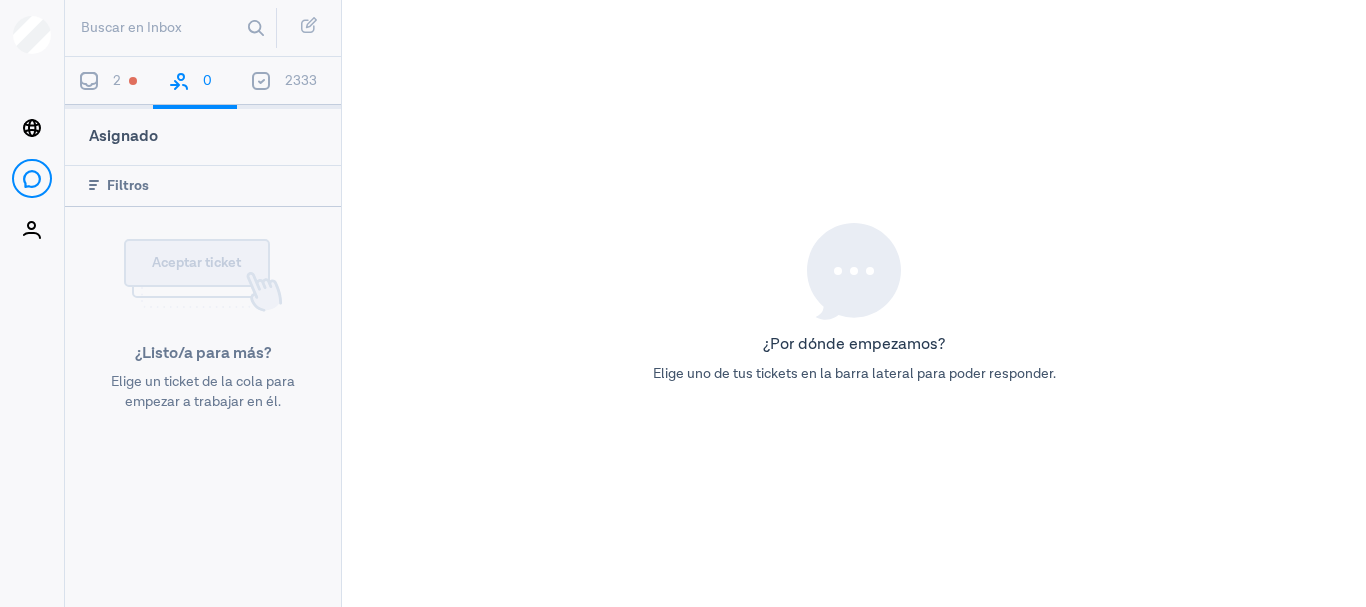 click at bounding box center (89, 81) 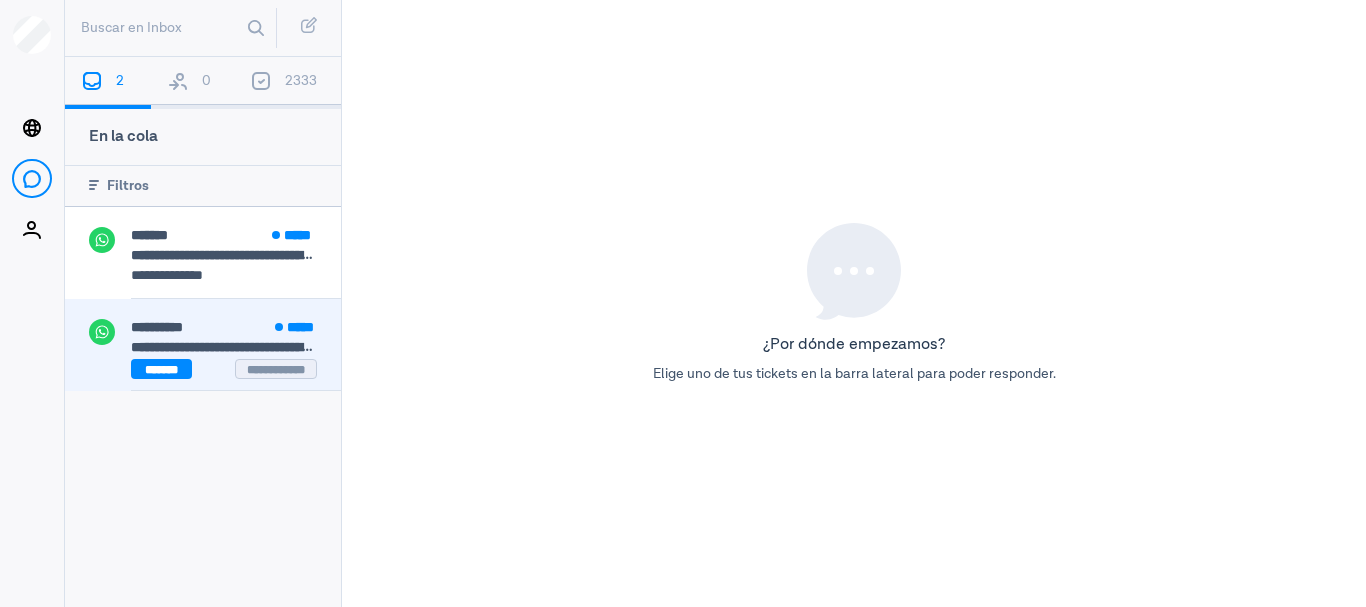 click on "**********" at bounding box center (157, 327) 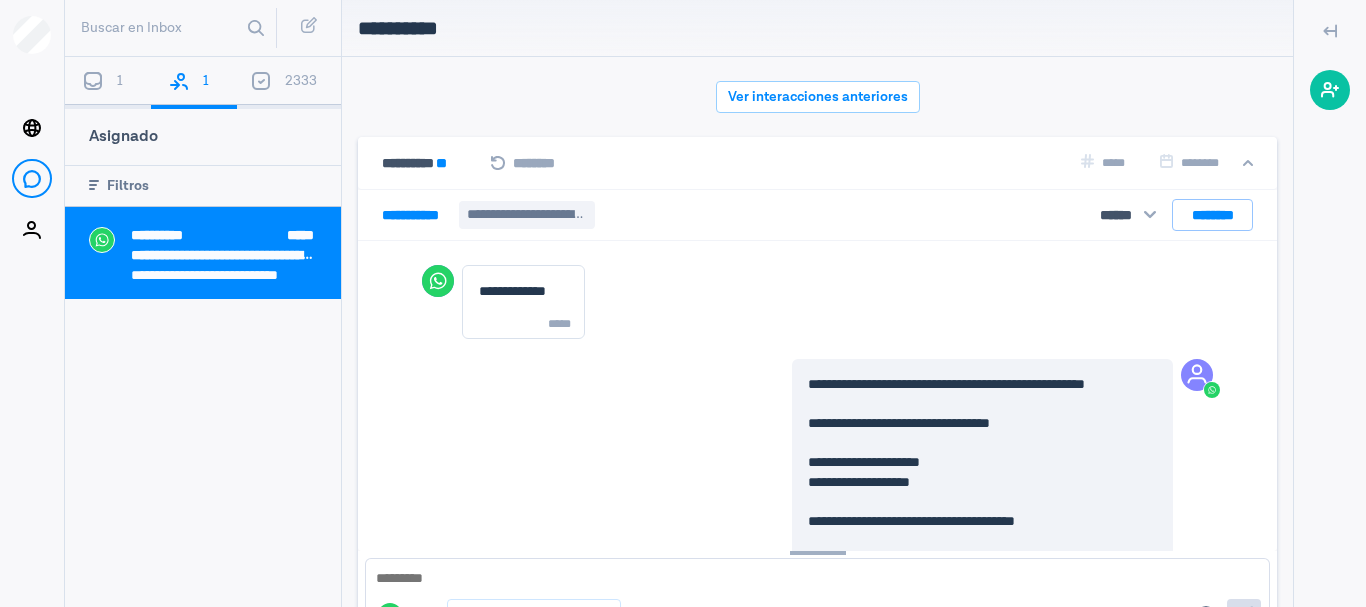 scroll, scrollTop: 80, scrollLeft: 0, axis: vertical 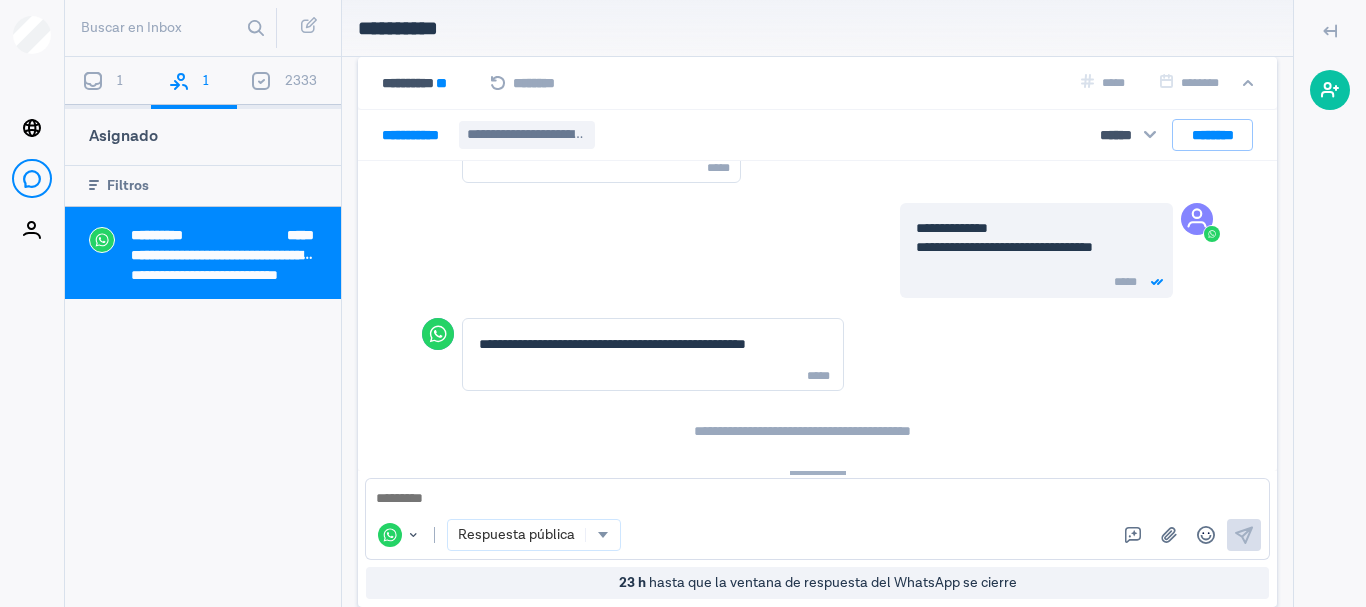 click at bounding box center (817, 499) 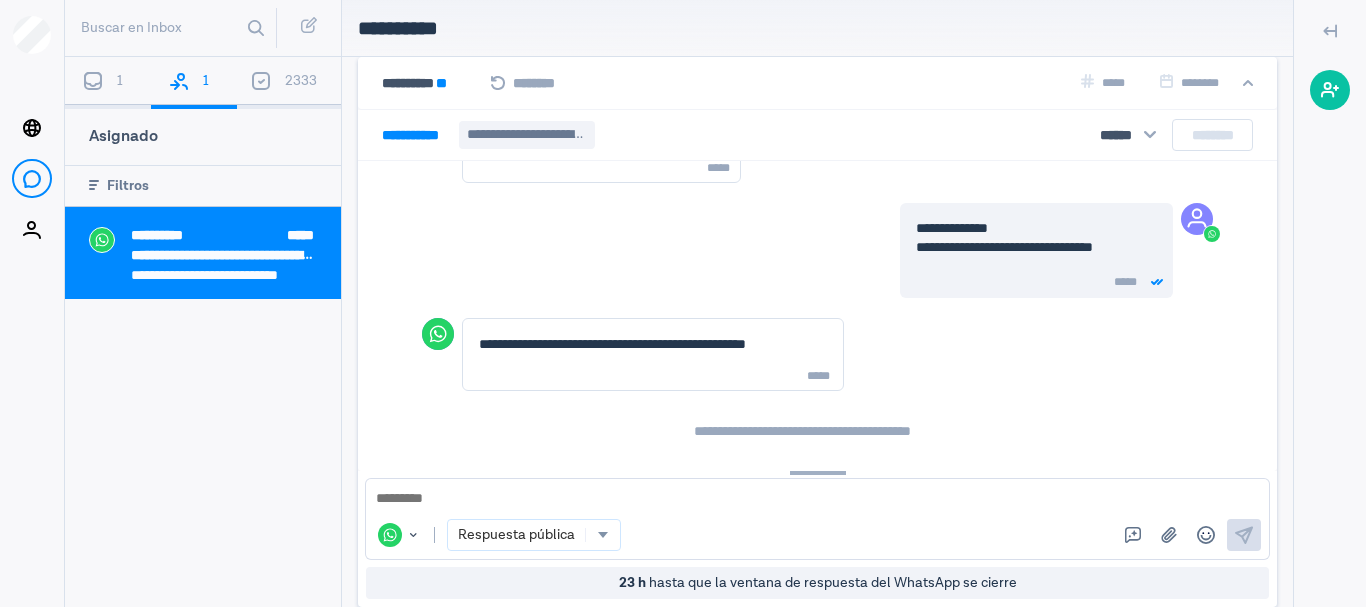 scroll, scrollTop: 1351, scrollLeft: 0, axis: vertical 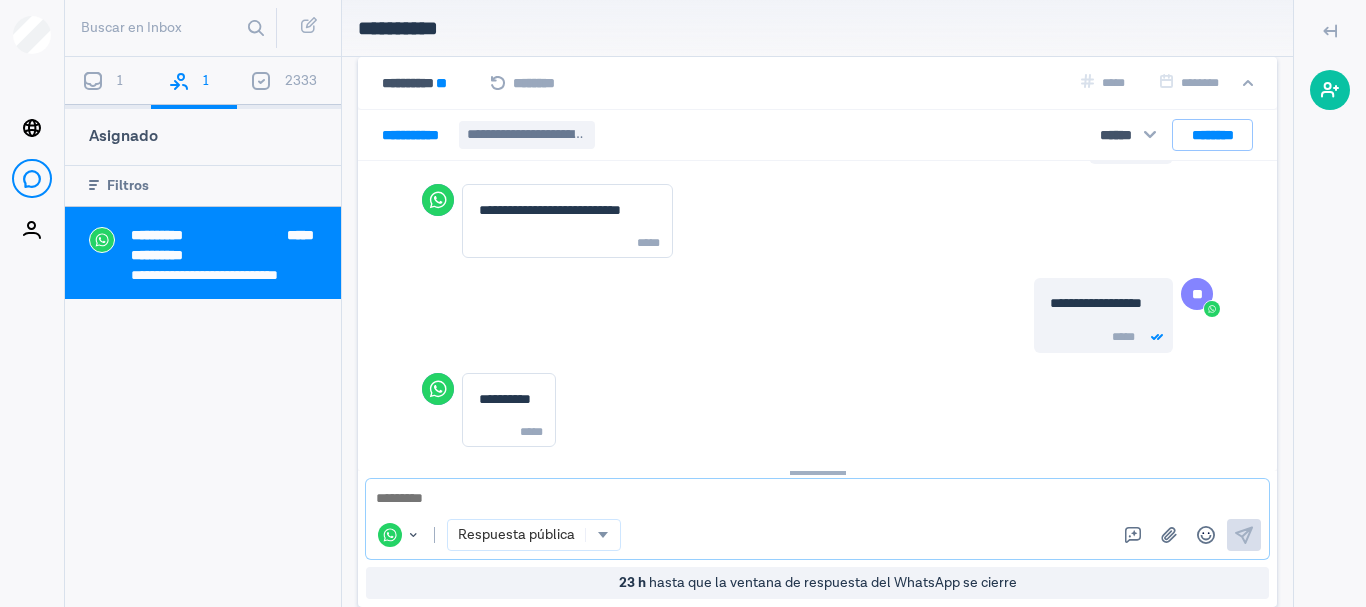 click at bounding box center (810, 499) 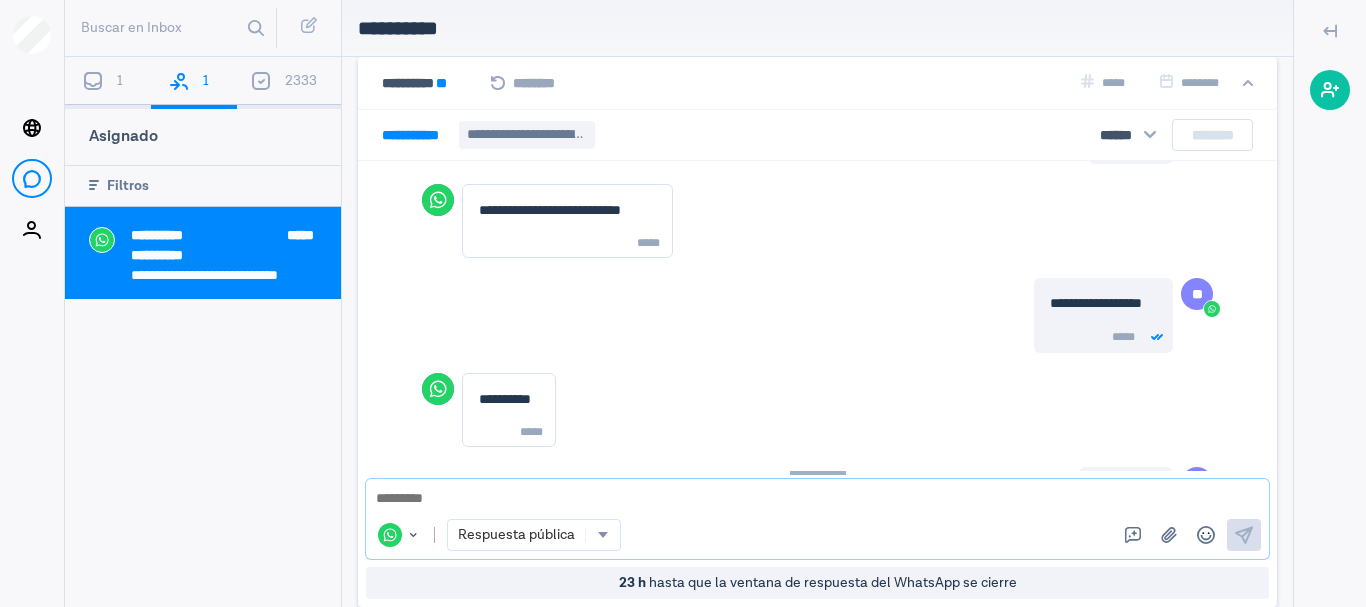 scroll, scrollTop: 1729, scrollLeft: 0, axis: vertical 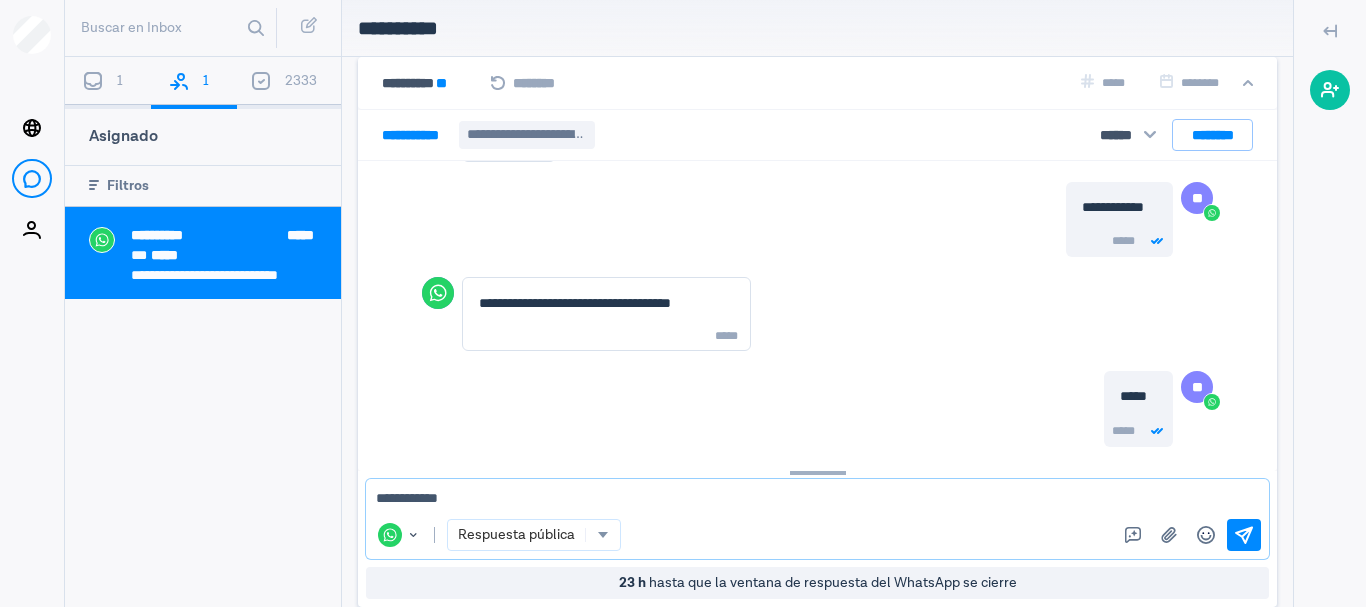 type on "**********" 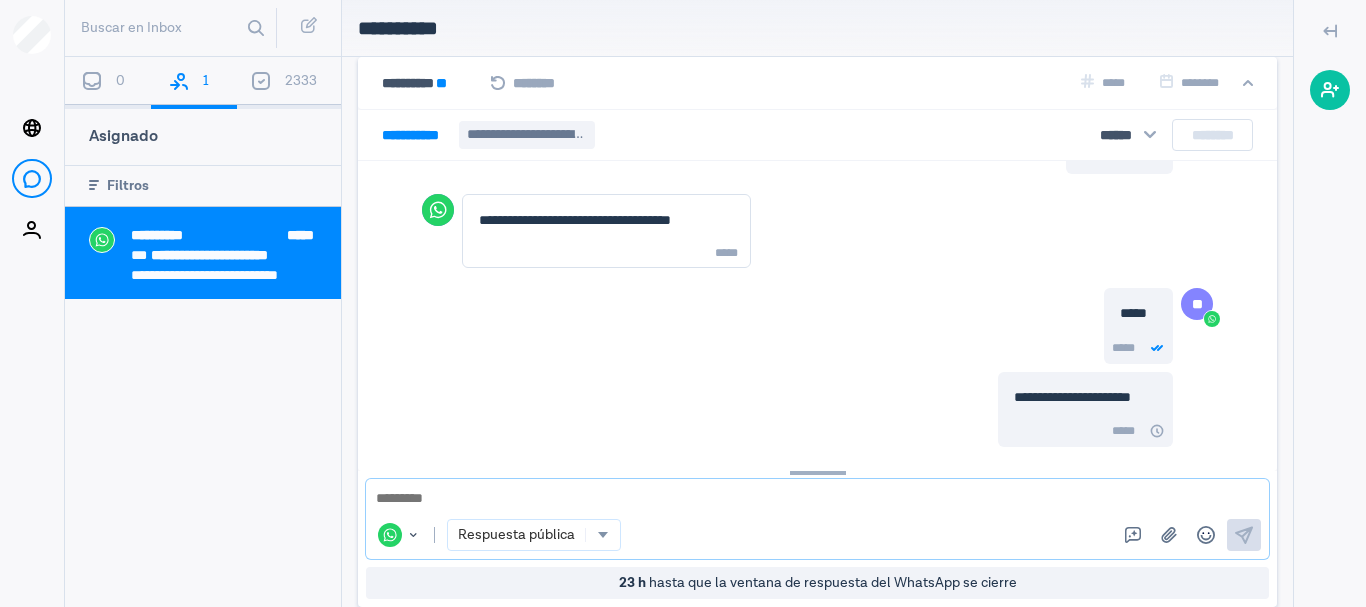 scroll, scrollTop: 1983, scrollLeft: 0, axis: vertical 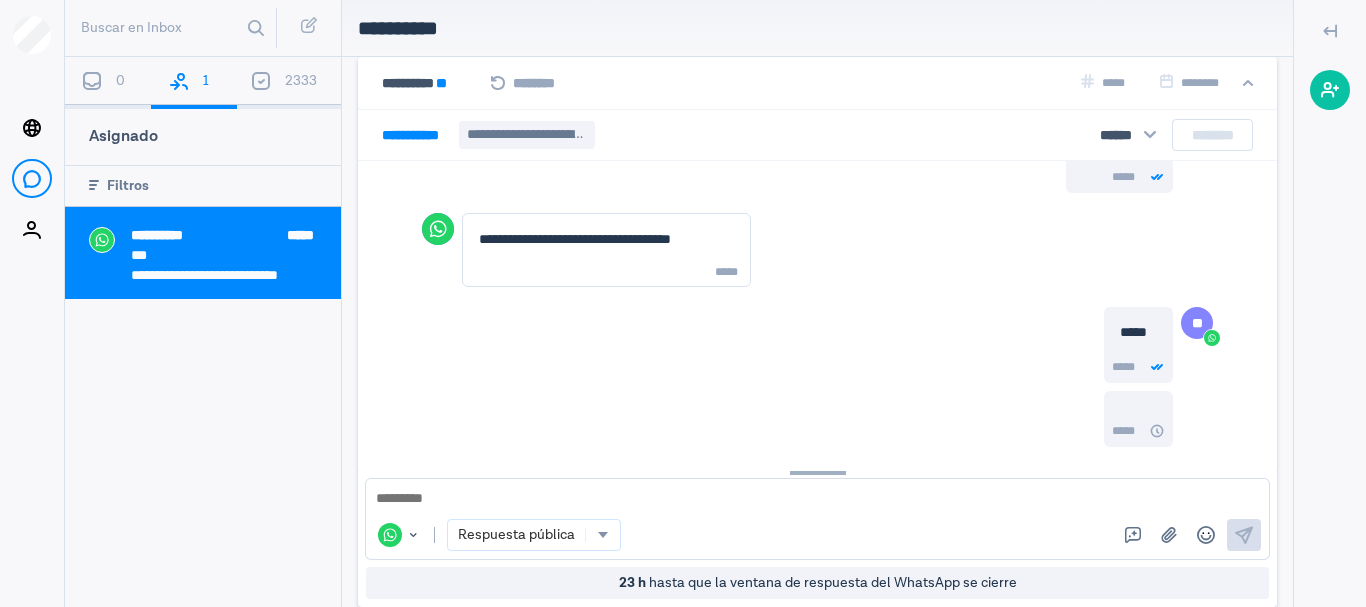 click on "* *********" at bounding box center (417, 135) 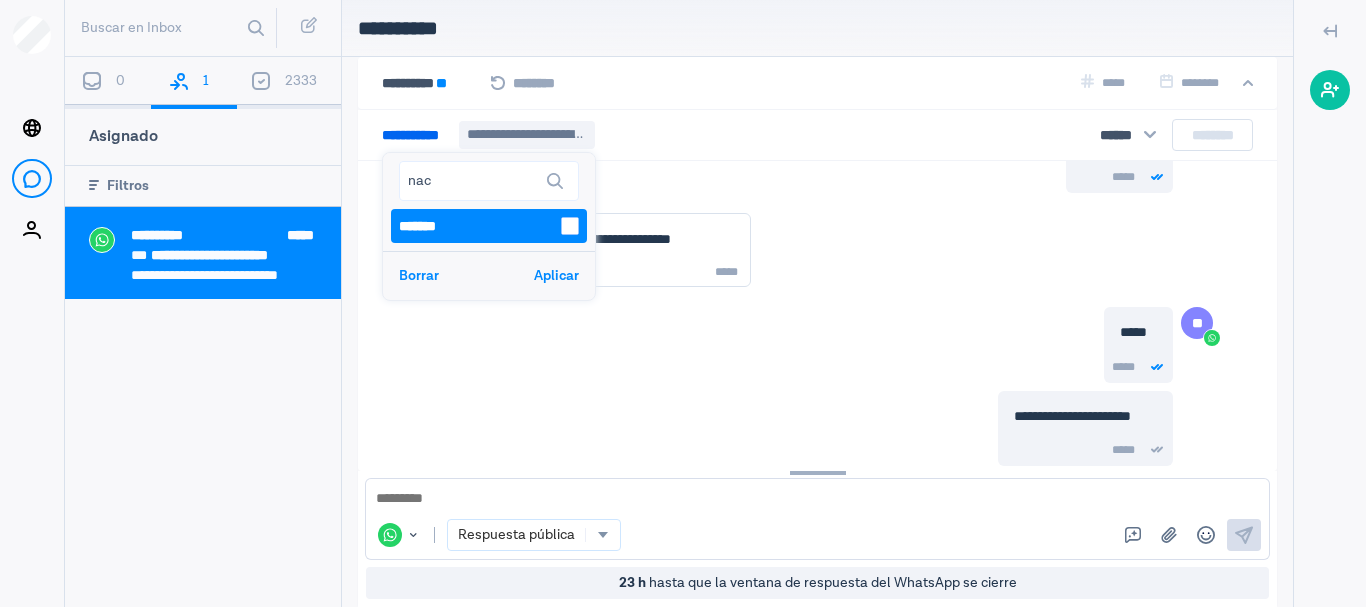 type on "nac" 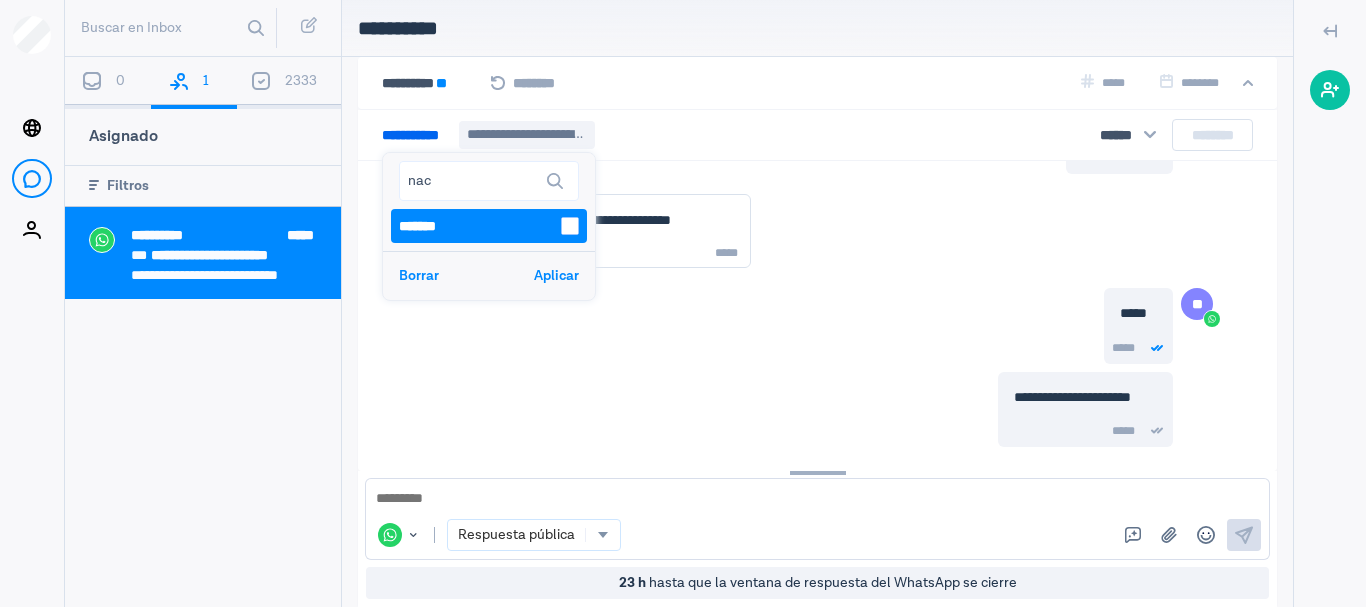 click on "*******" at bounding box center [489, 226] 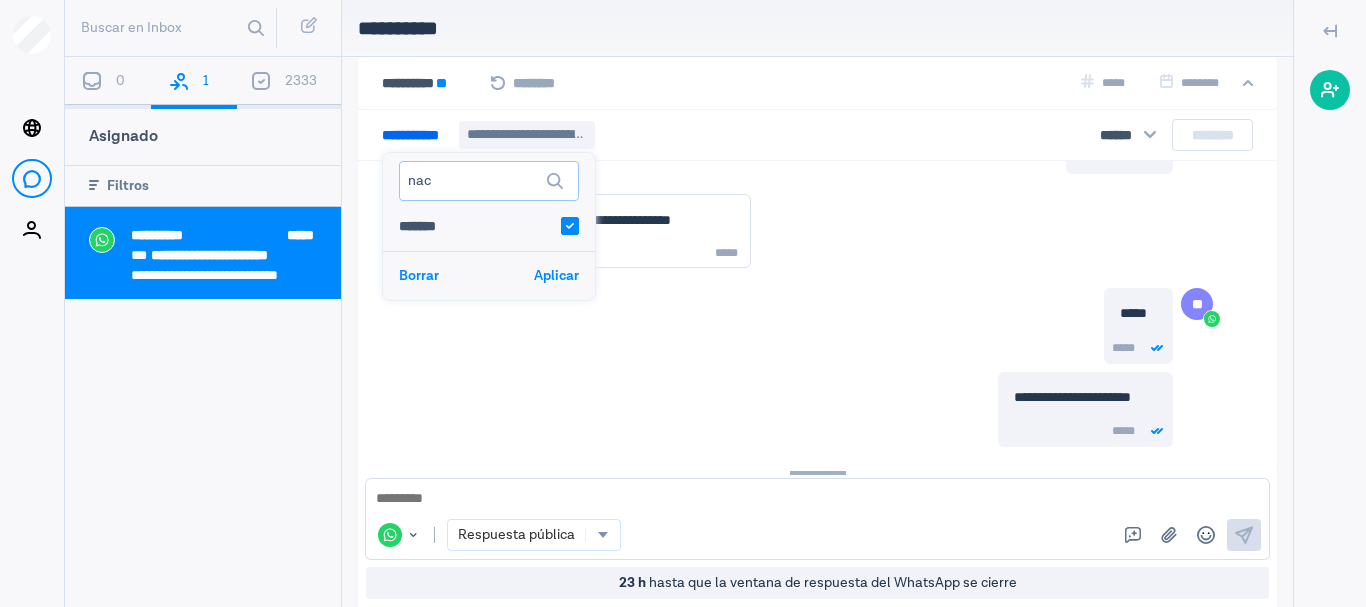 click on "nac" at bounding box center (489, 181) 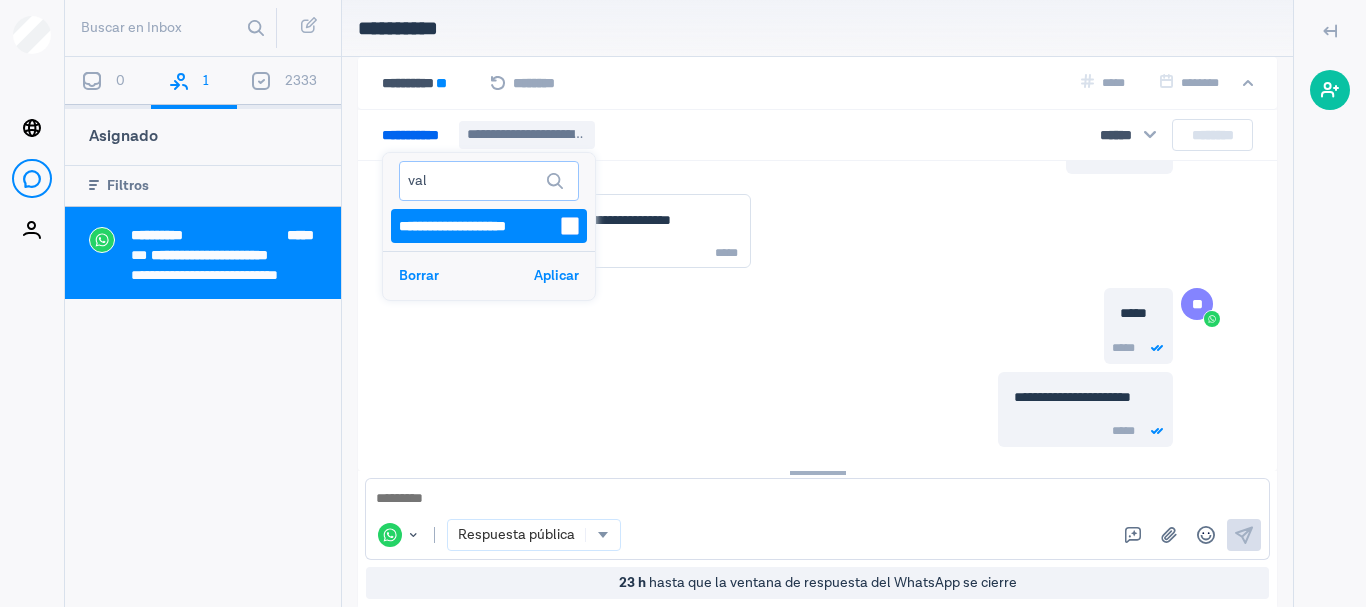 type on "val" 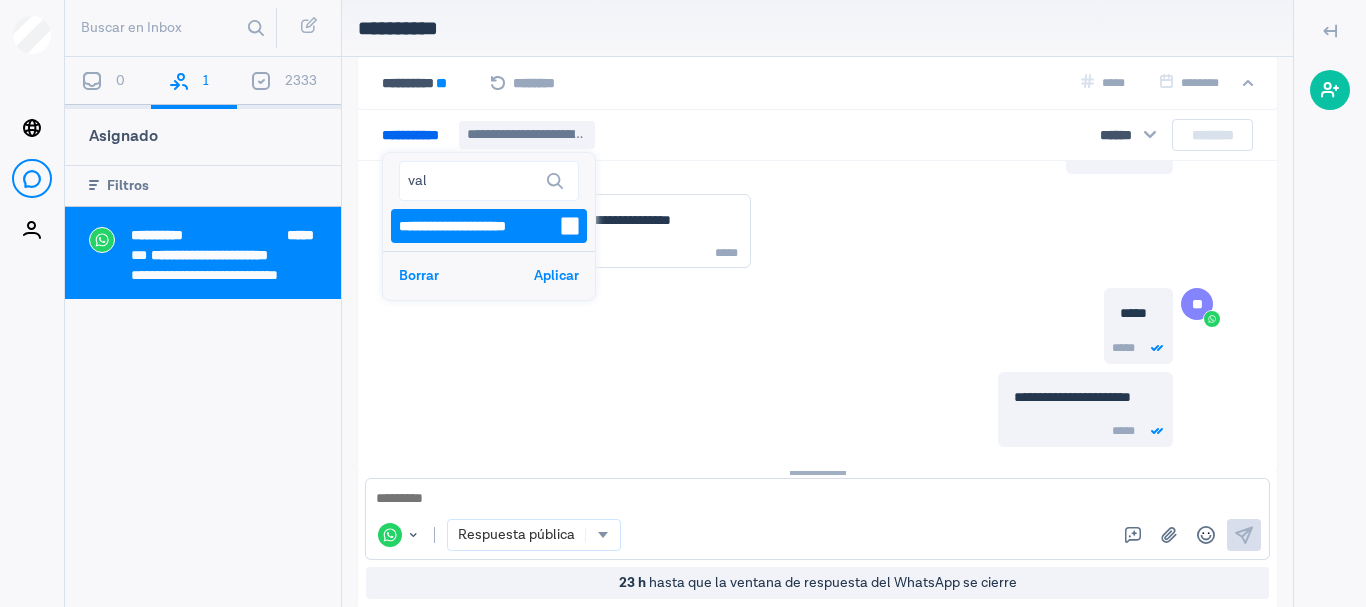 click on "**********" at bounding box center [477, 226] 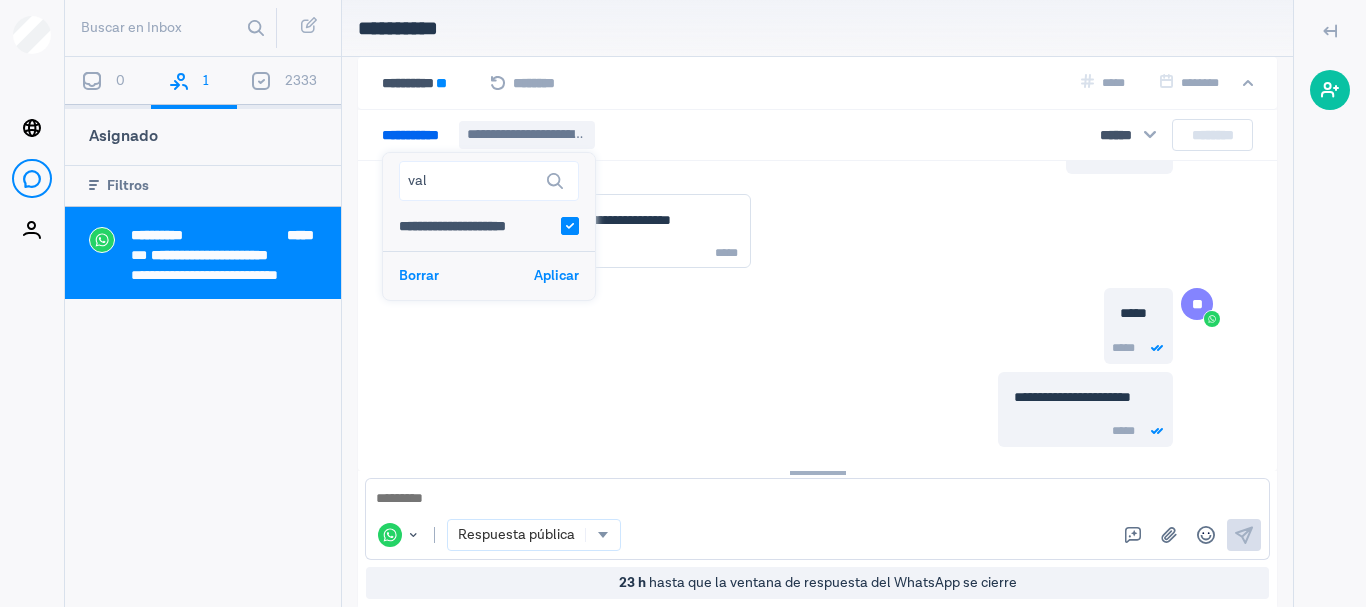click on "Aplicar" at bounding box center [556, 276] 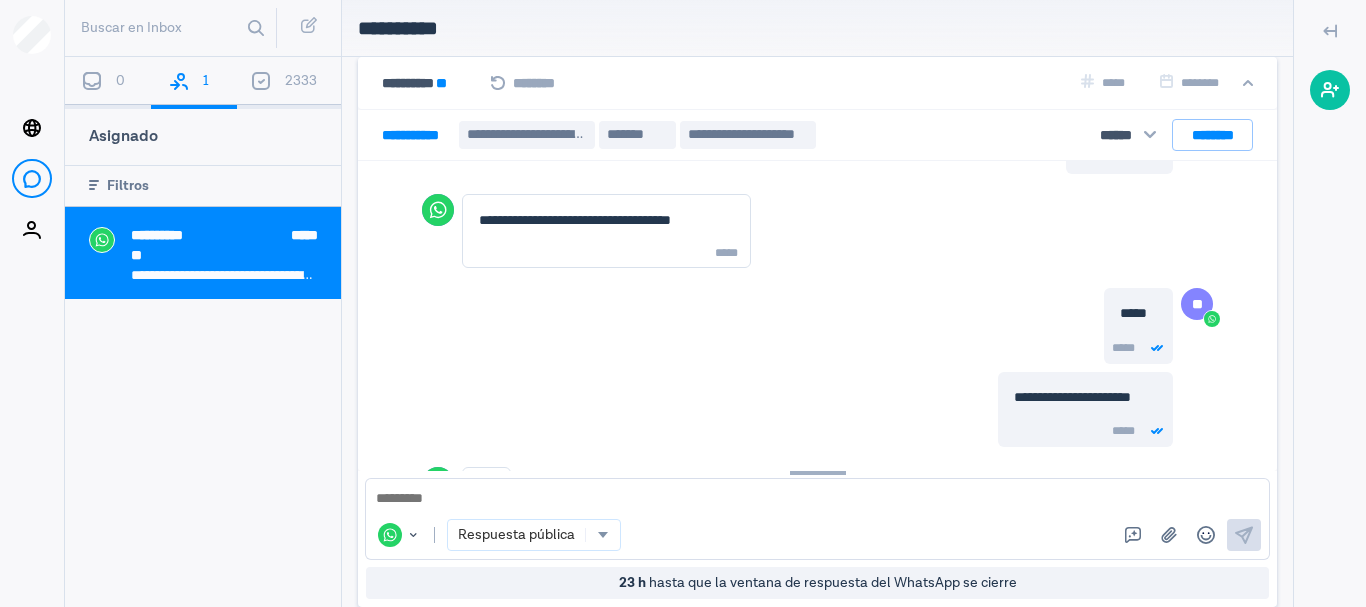 scroll, scrollTop: 2096, scrollLeft: 0, axis: vertical 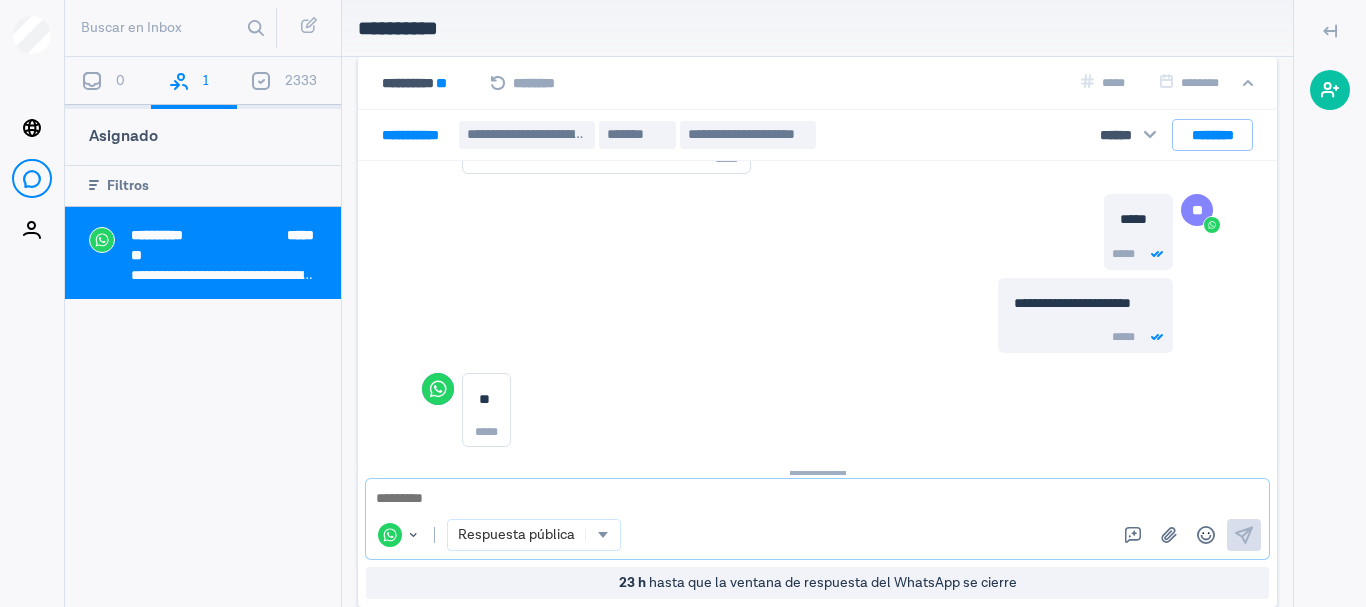 click at bounding box center [810, 499] 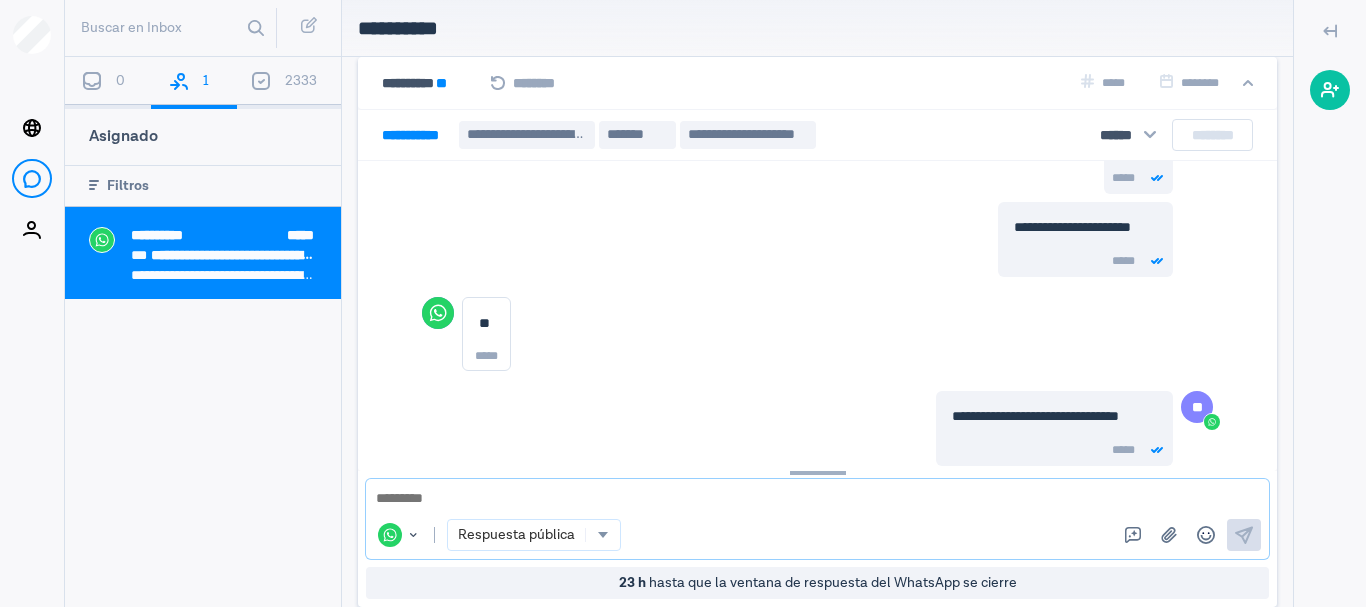 scroll, scrollTop: 2191, scrollLeft: 0, axis: vertical 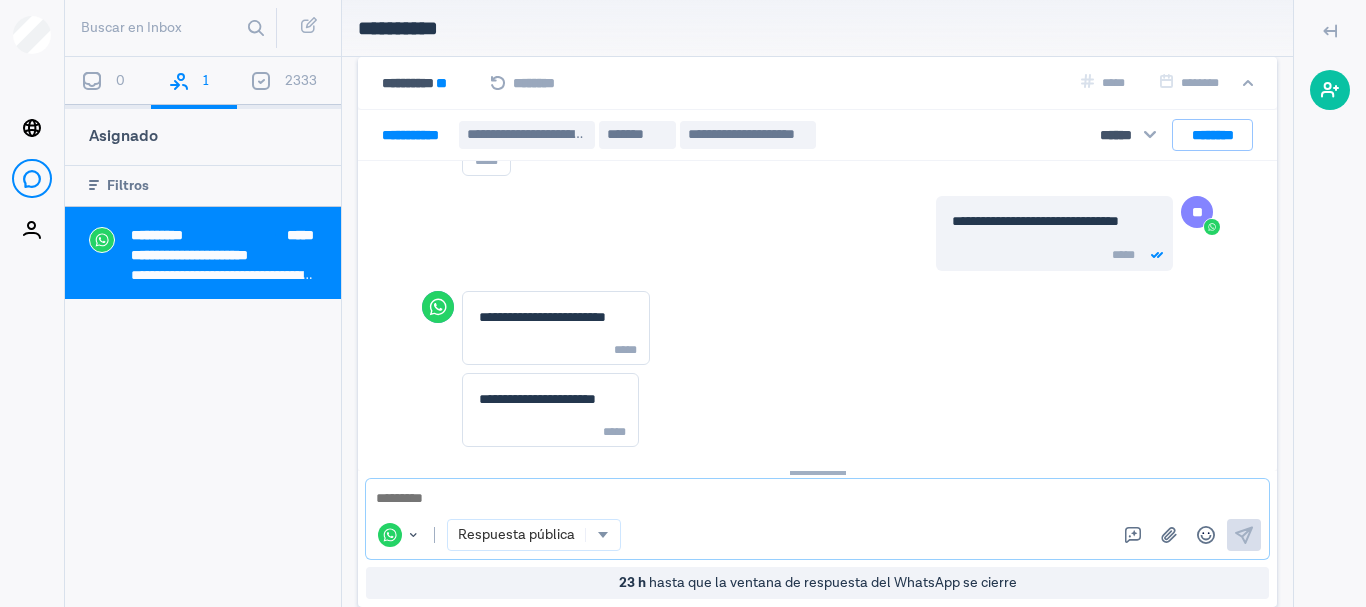 click at bounding box center (810, 499) 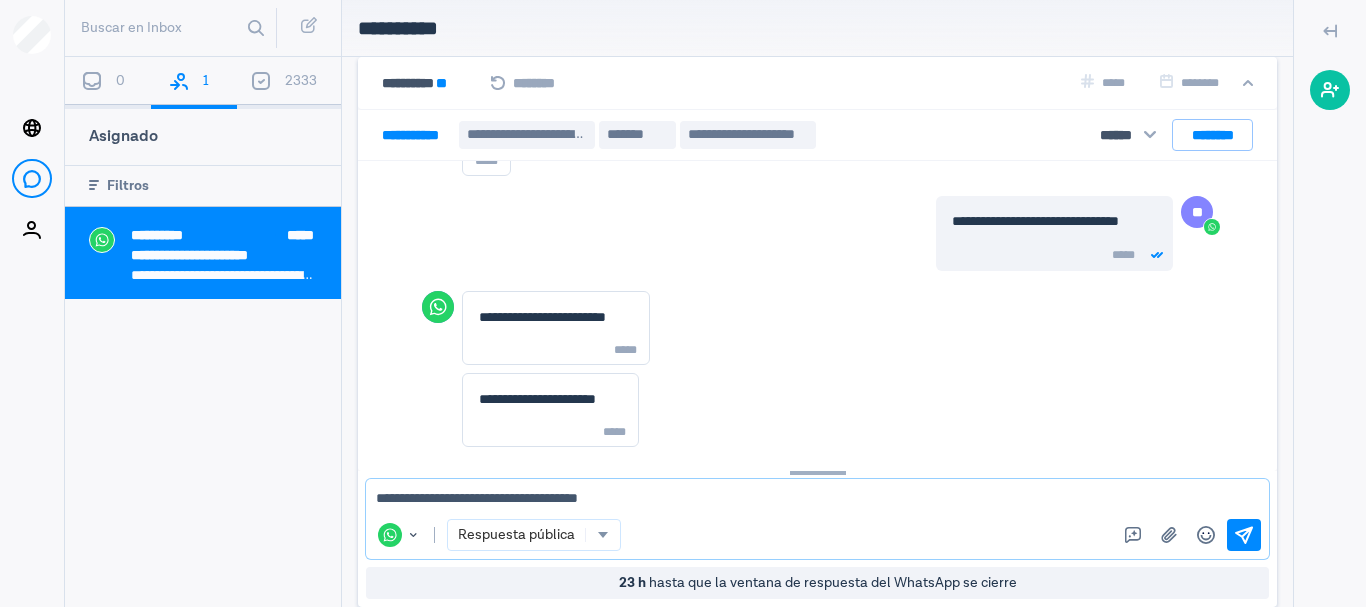 type on "**********" 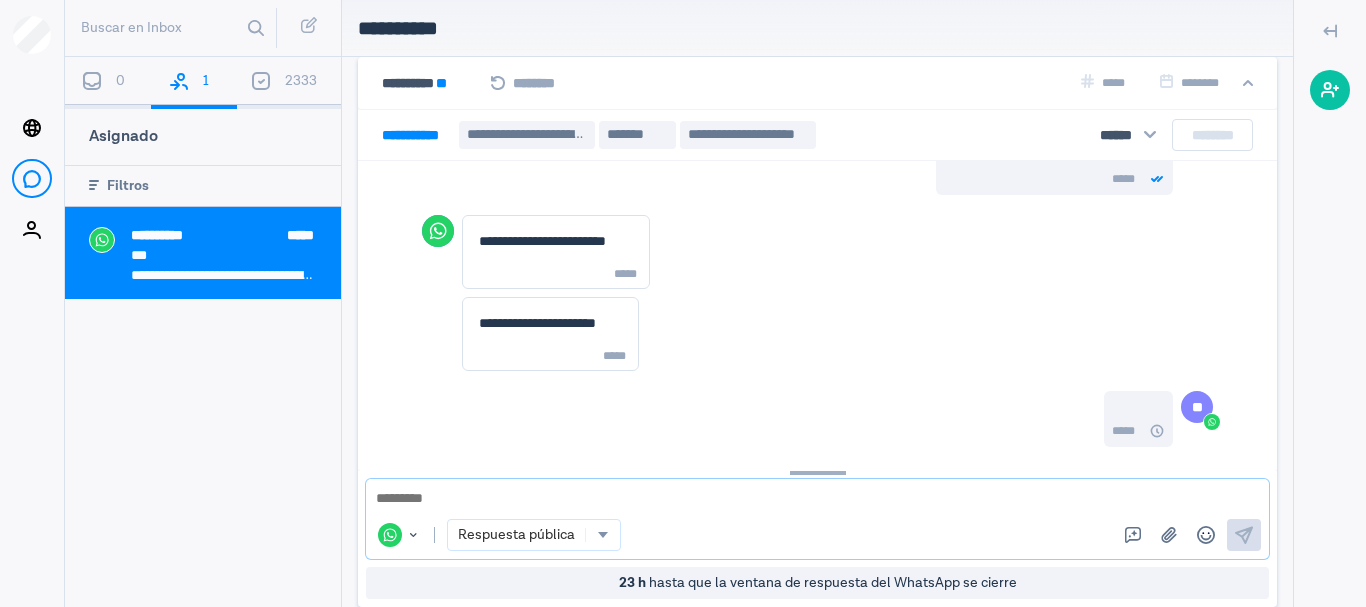 scroll, scrollTop: 2462, scrollLeft: 0, axis: vertical 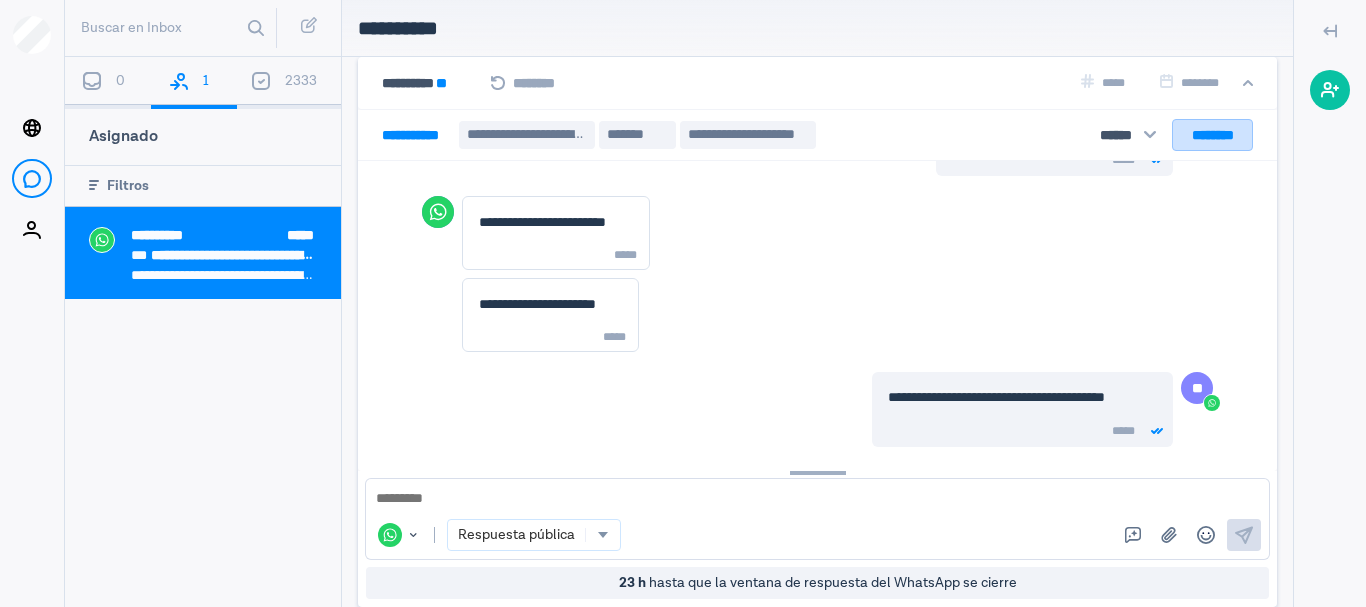 click on "********" at bounding box center (1212, 135) 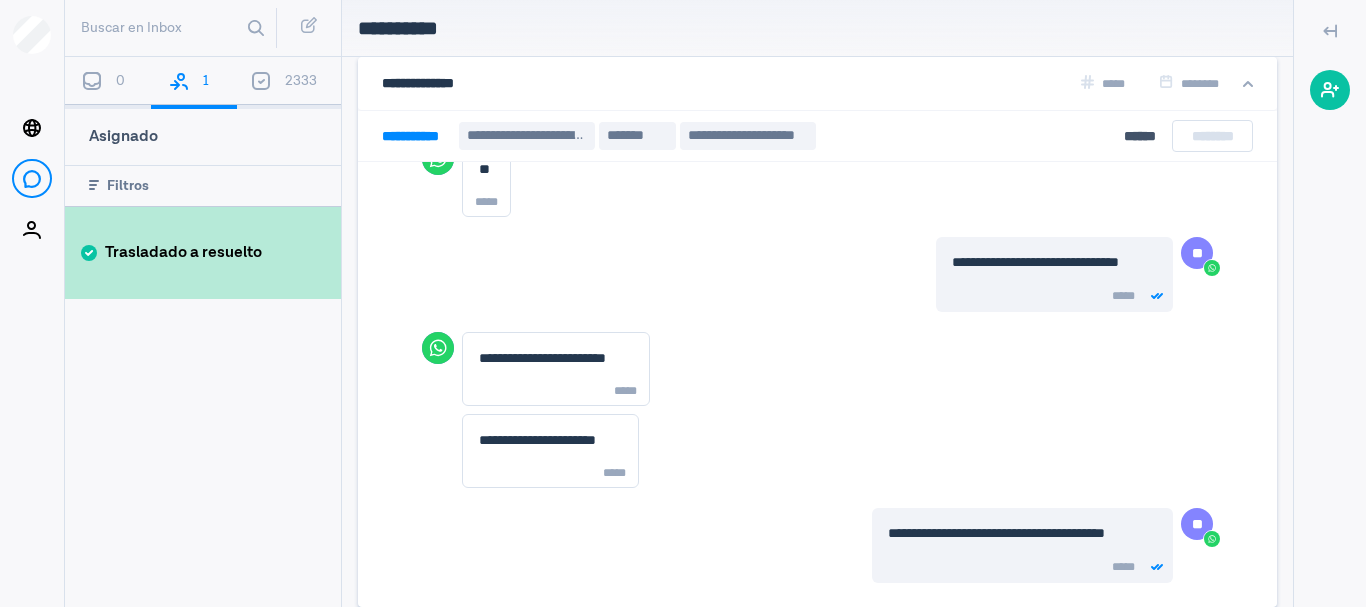 scroll, scrollTop: 2107, scrollLeft: 0, axis: vertical 